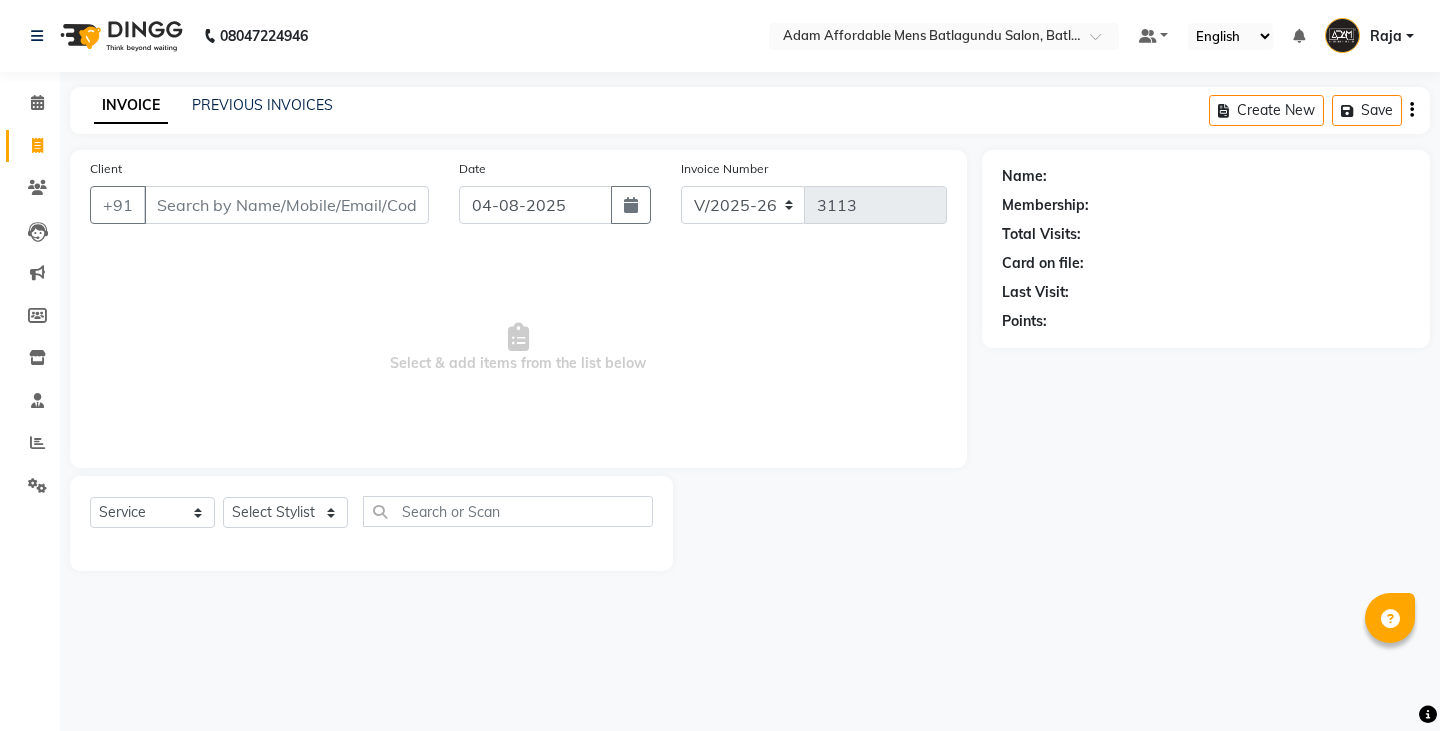 select on "8213" 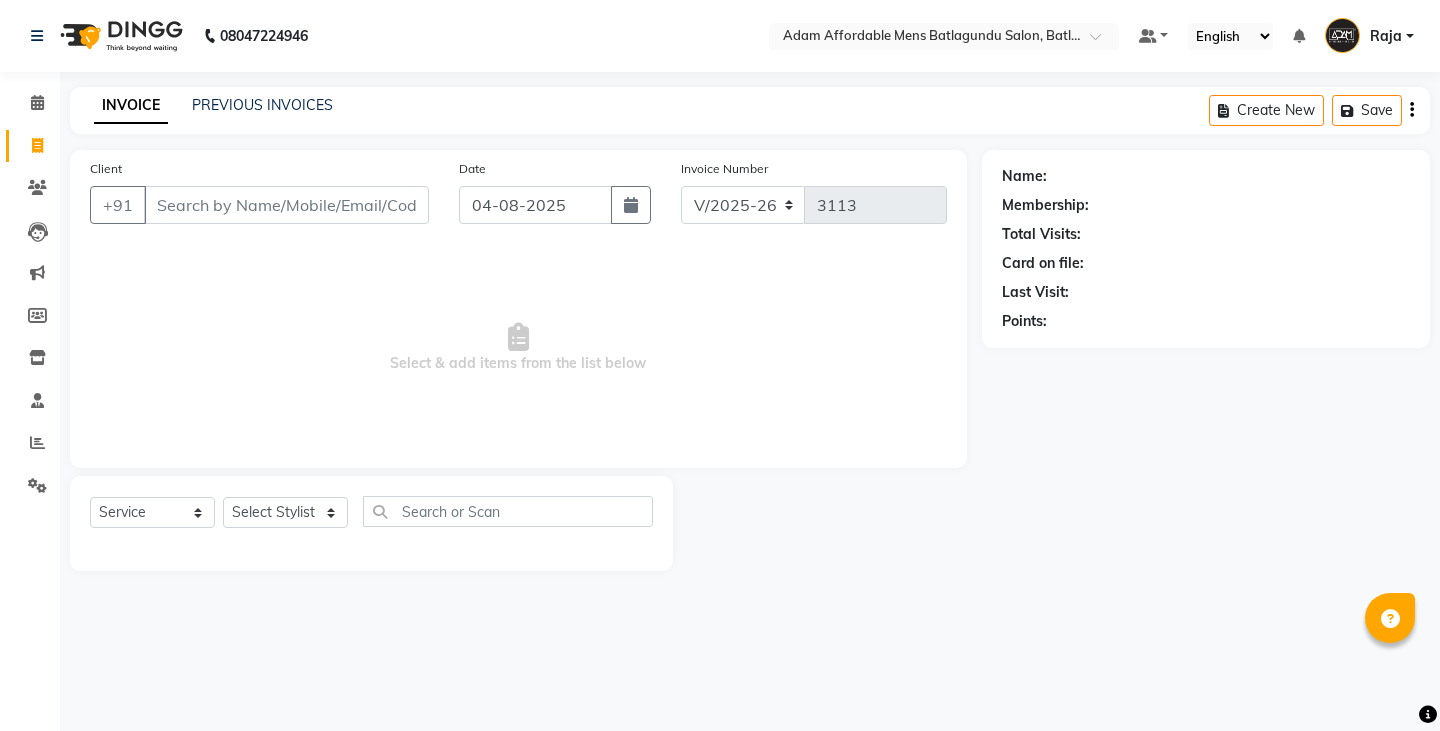 scroll, scrollTop: 0, scrollLeft: 0, axis: both 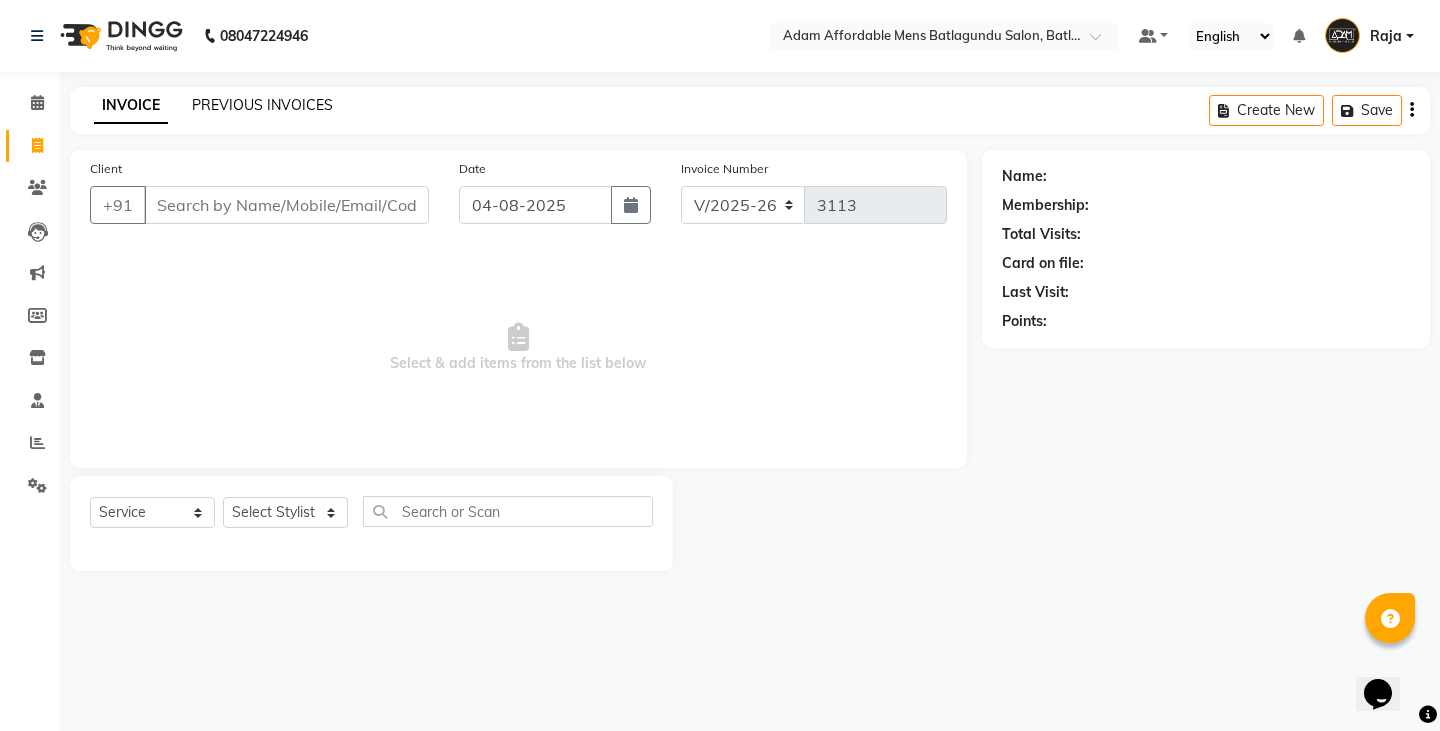 click on "PREVIOUS INVOICES" 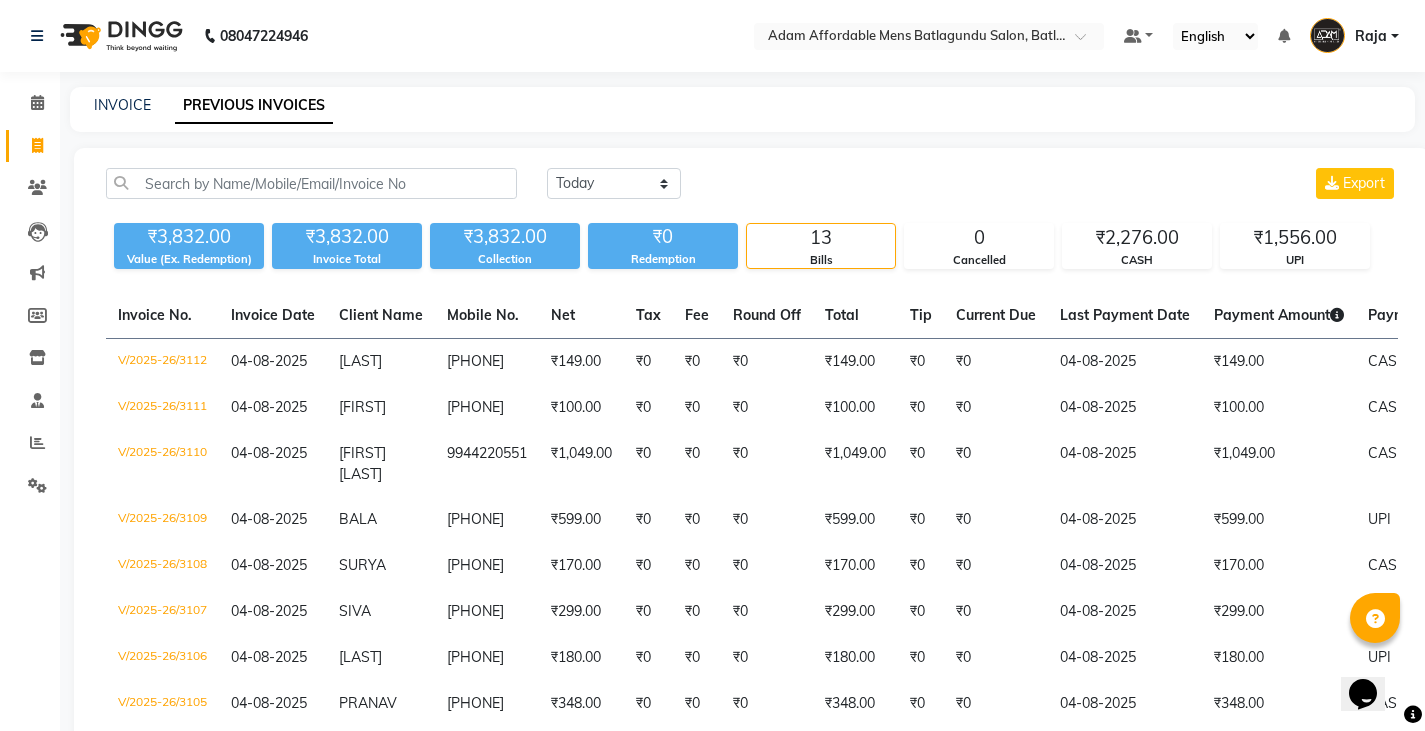 click on "INVOICE PREVIOUS INVOICES Today Yesterday Custom Range Export ₹3,832.00 Value (Ex. Redemption) ₹3,832.00 Invoice Total  ₹3,832.00 Collection ₹0 Redemption 13 Bills 0 Cancelled ₹2,276.00 CASH ₹1,556.00 UPI  Invoice No.   Invoice Date   Client Name   Mobile No.   Net   Tax   Fee   Round Off   Total   Tip   Current Due   Last Payment Date   Payment Amount   Payment Methods   Cancel Reason   Status   V/2025-26/3112  04-08-2025 [LAST]   [PHONE] ₹149.00 ₹0  ₹0  ₹0 ₹149.00 ₹0 ₹0 04-08-2025 ₹149.00  CASH - PAID  V/2025-26/3111  04-08-2025 [FIRST]   [PHONE] ₹100.00 ₹0  ₹0  ₹0 ₹100.00 ₹0 ₹0 04-08-2025 ₹100.00  CASH - PAID  V/2025-26/3110  04-08-2025 [FIRST] [LAST]   [PHONE] ₹1,049.00 ₹0  ₹0  ₹0 ₹1,049.00 ₹0 ₹0 04-08-2025 ₹1,049.00  CASH,  UPI - PAID  V/2025-26/3109  04-08-2025 [FIRST]   [PHONE] ₹599.00 ₹0  ₹0  ₹0 ₹599.00 ₹0 ₹0 04-08-2025 ₹599.00  UPI - PAID  V/2025-26/3108  04-08-2025 [FIRST]   [PHONE] ₹170.00 ₹0  ₹0  ₹0 ₹170.00 -" 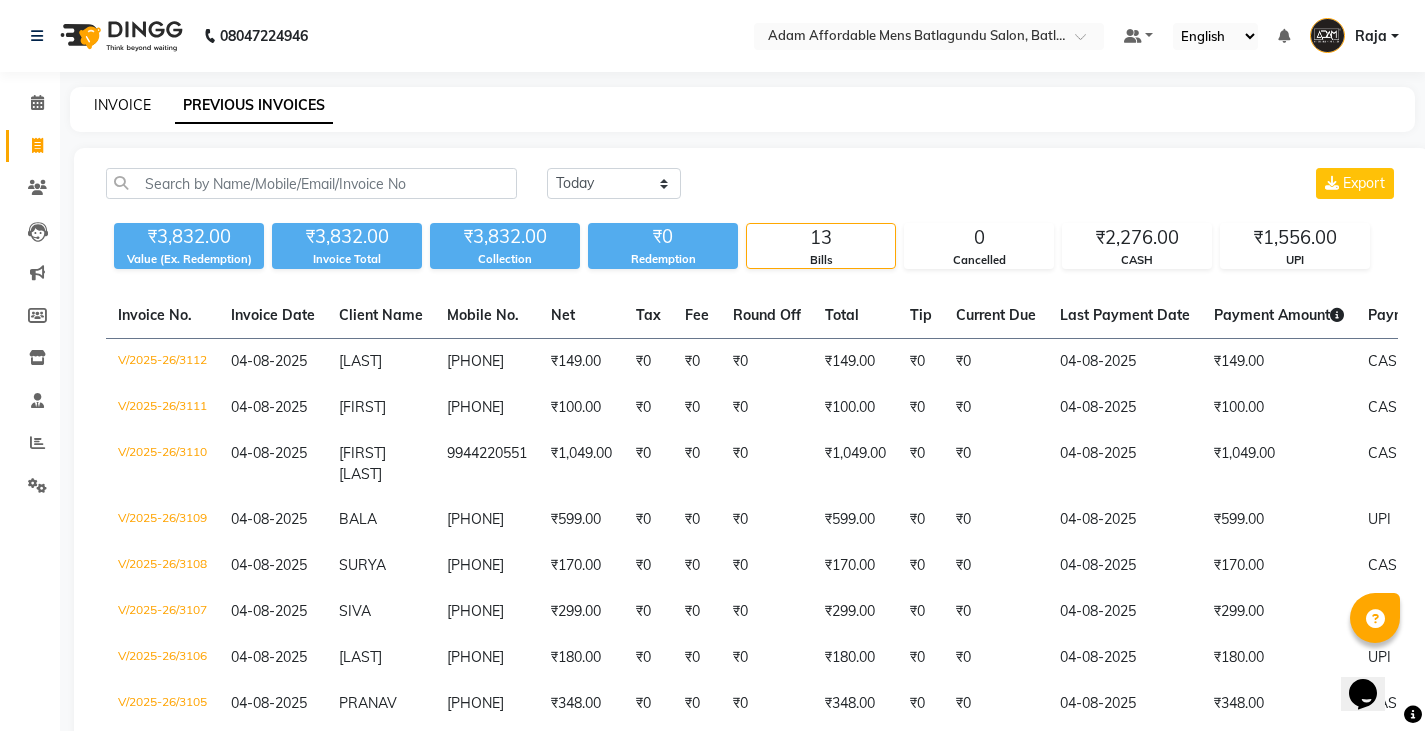 click on "INVOICE" 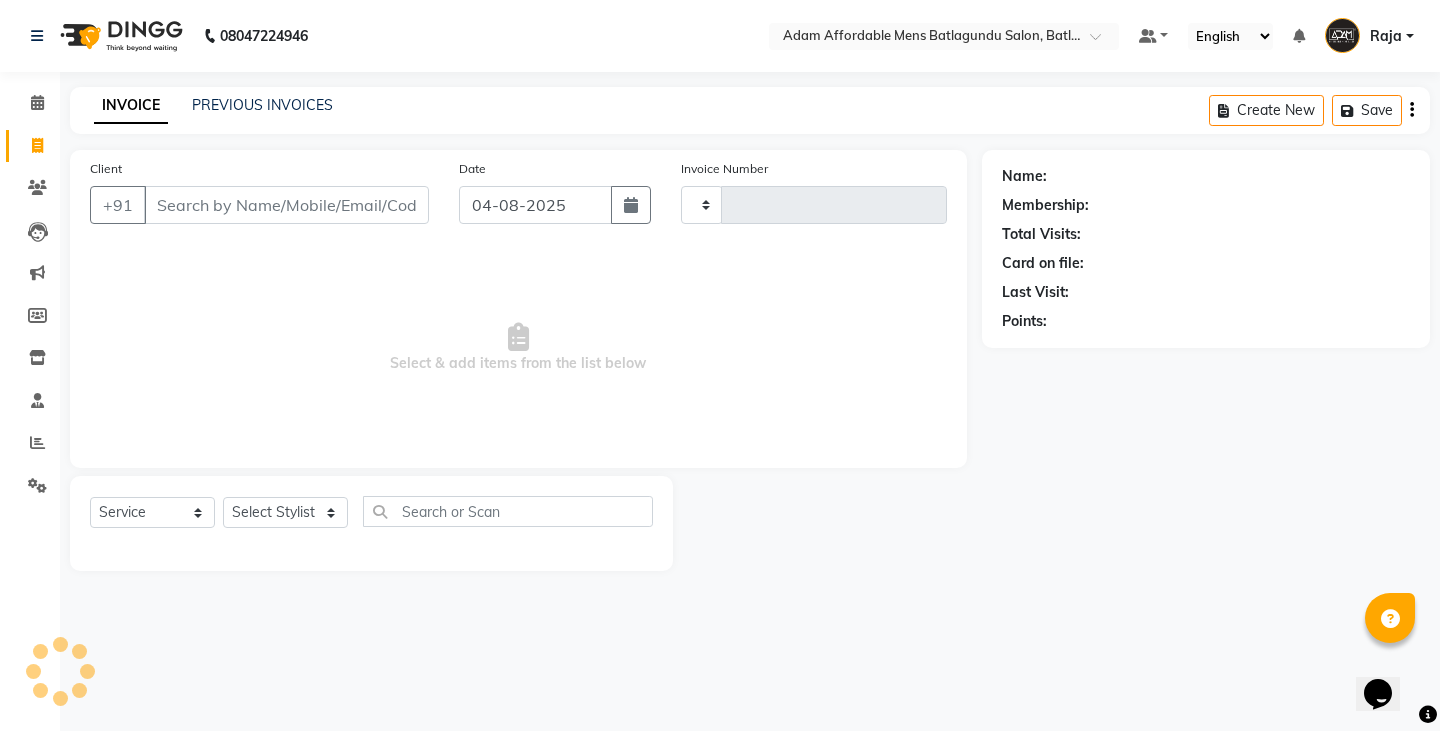 type on "3113" 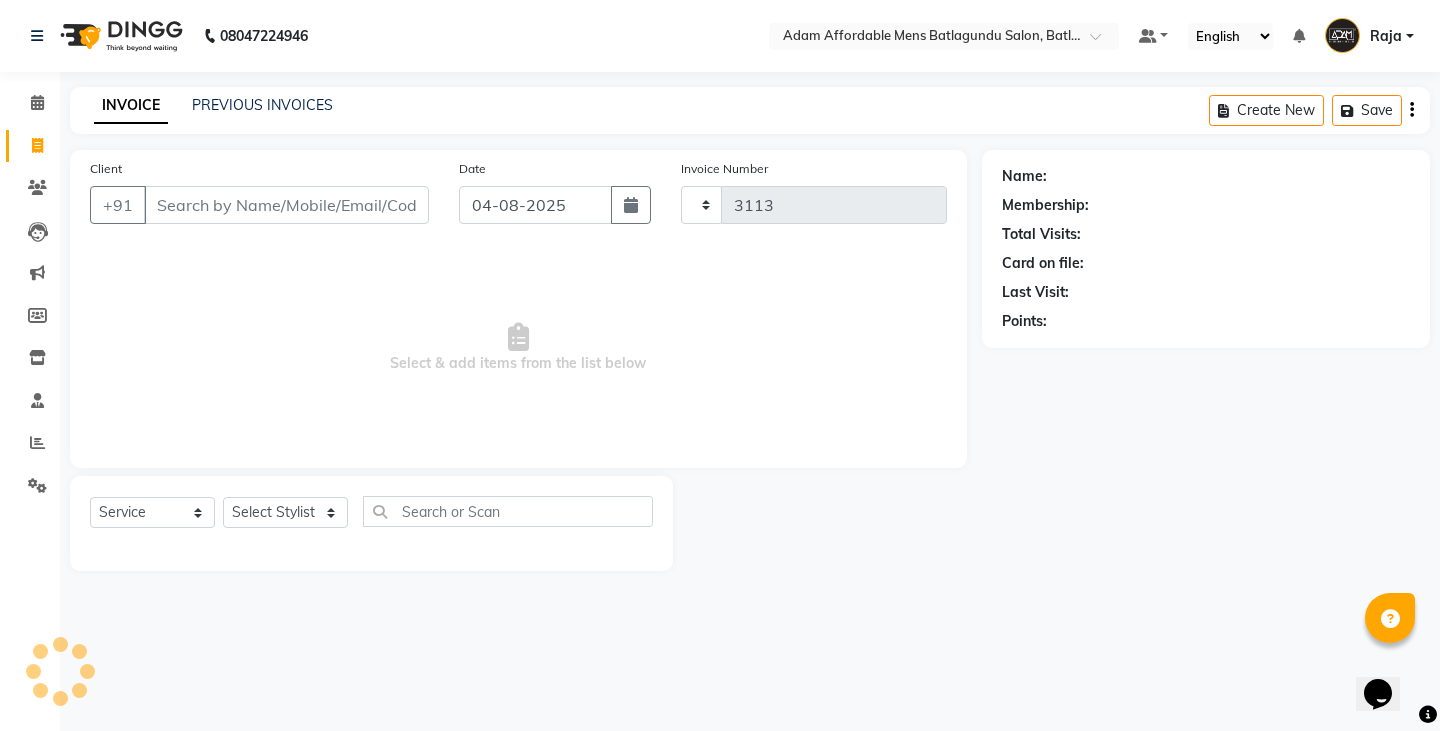 select on "8213" 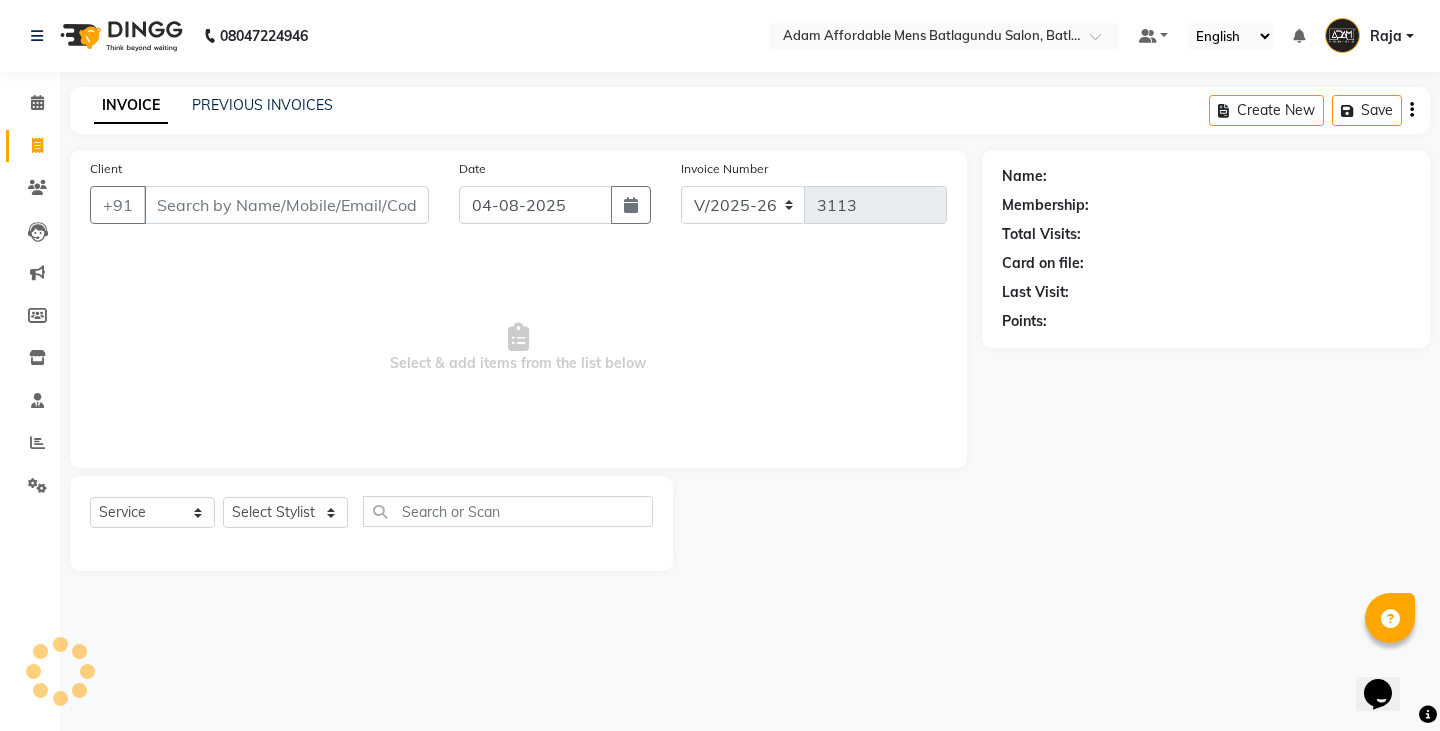 drag, startPoint x: 277, startPoint y: 182, endPoint x: 279, endPoint y: 193, distance: 11.18034 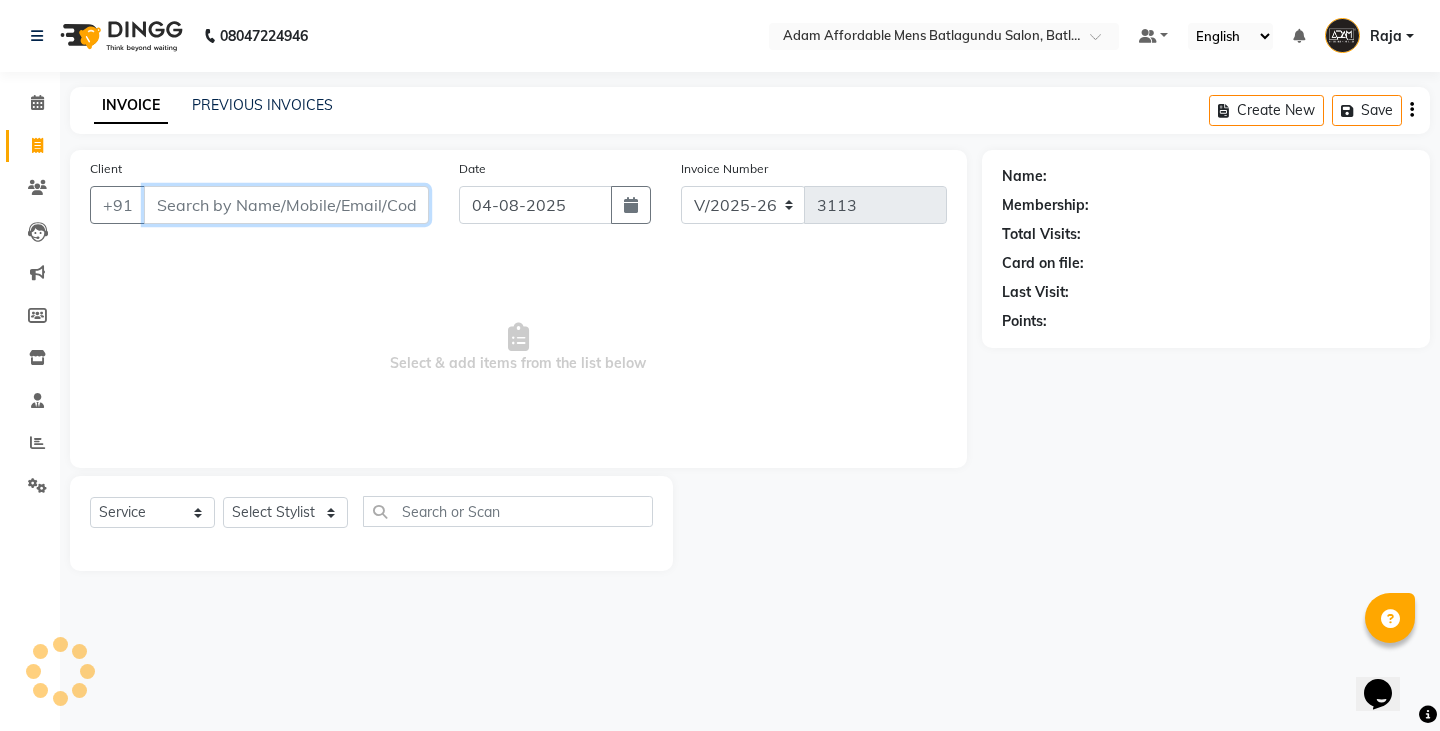 click on "Client" at bounding box center (286, 205) 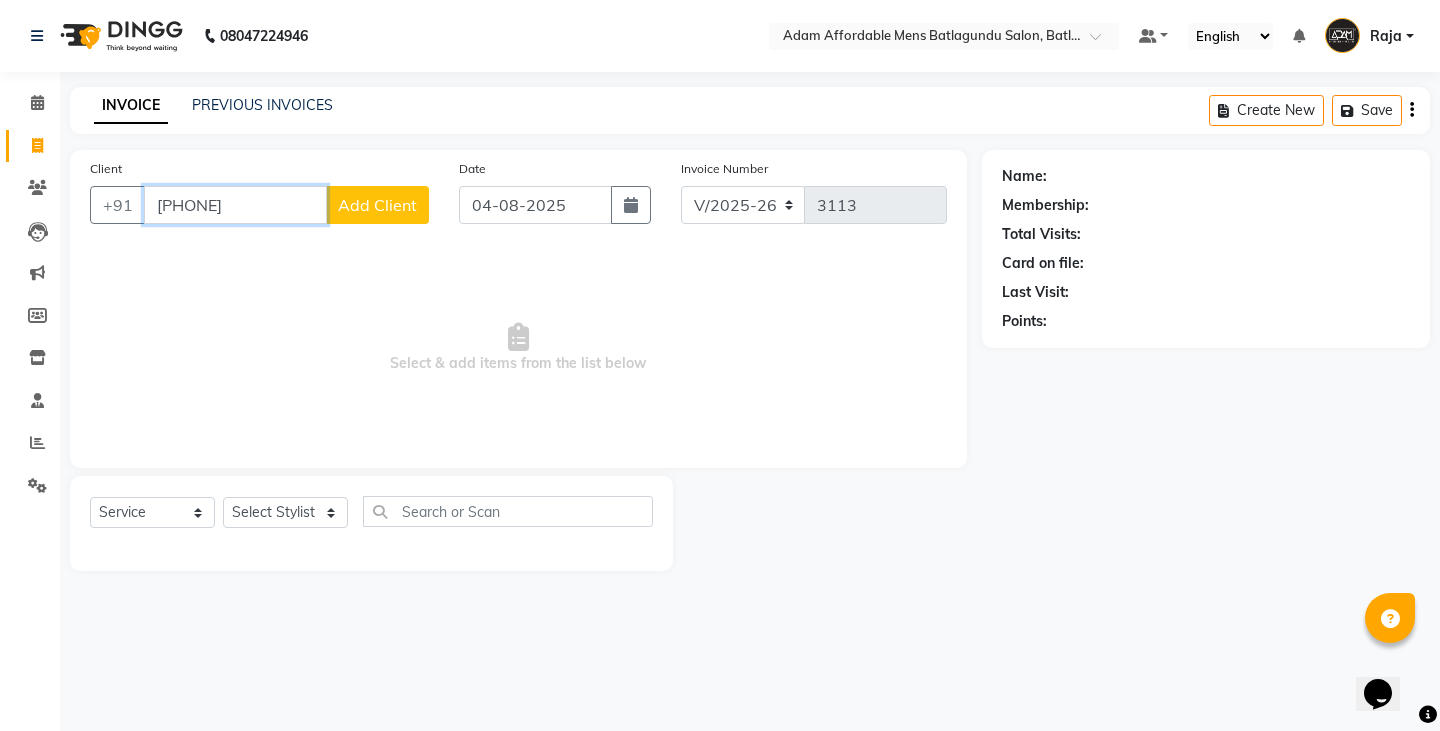type on "[PHONE]" 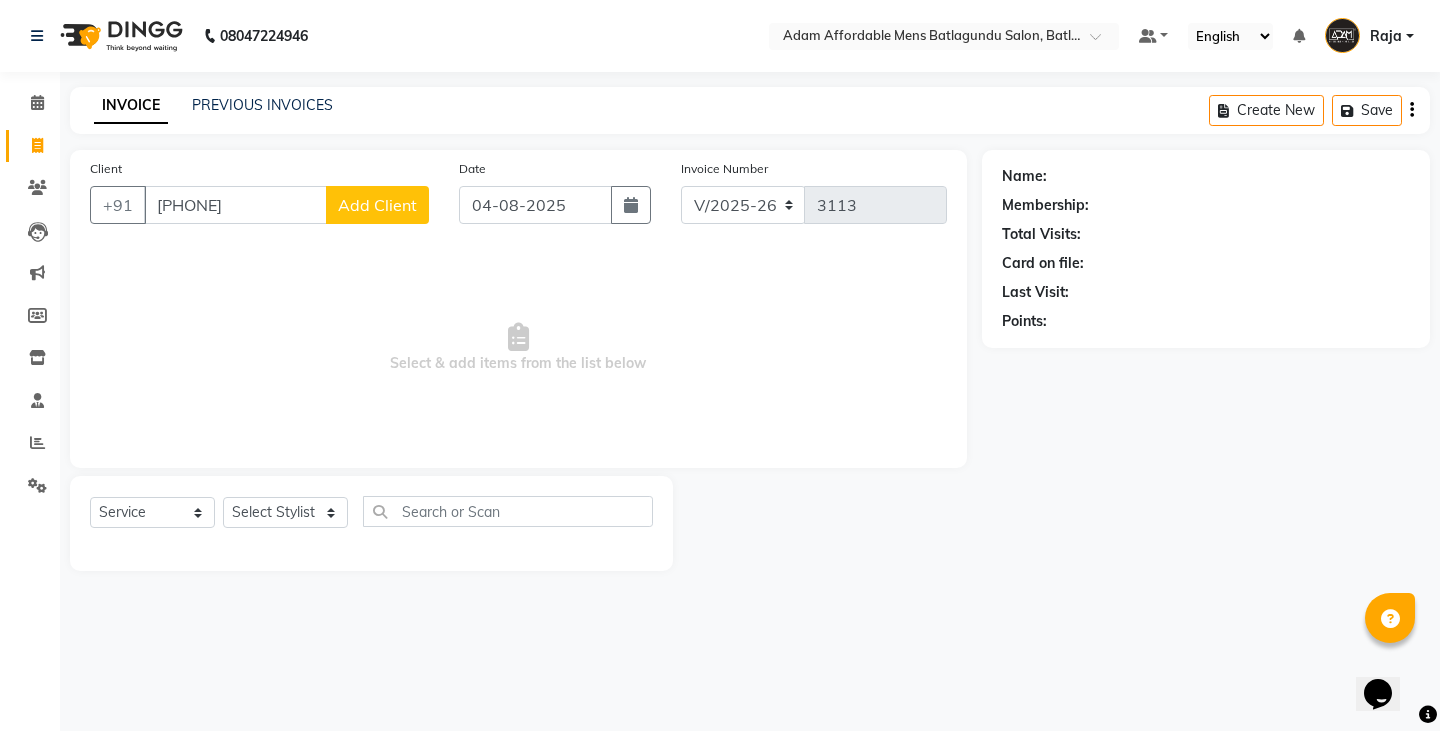 click on "Add Client" 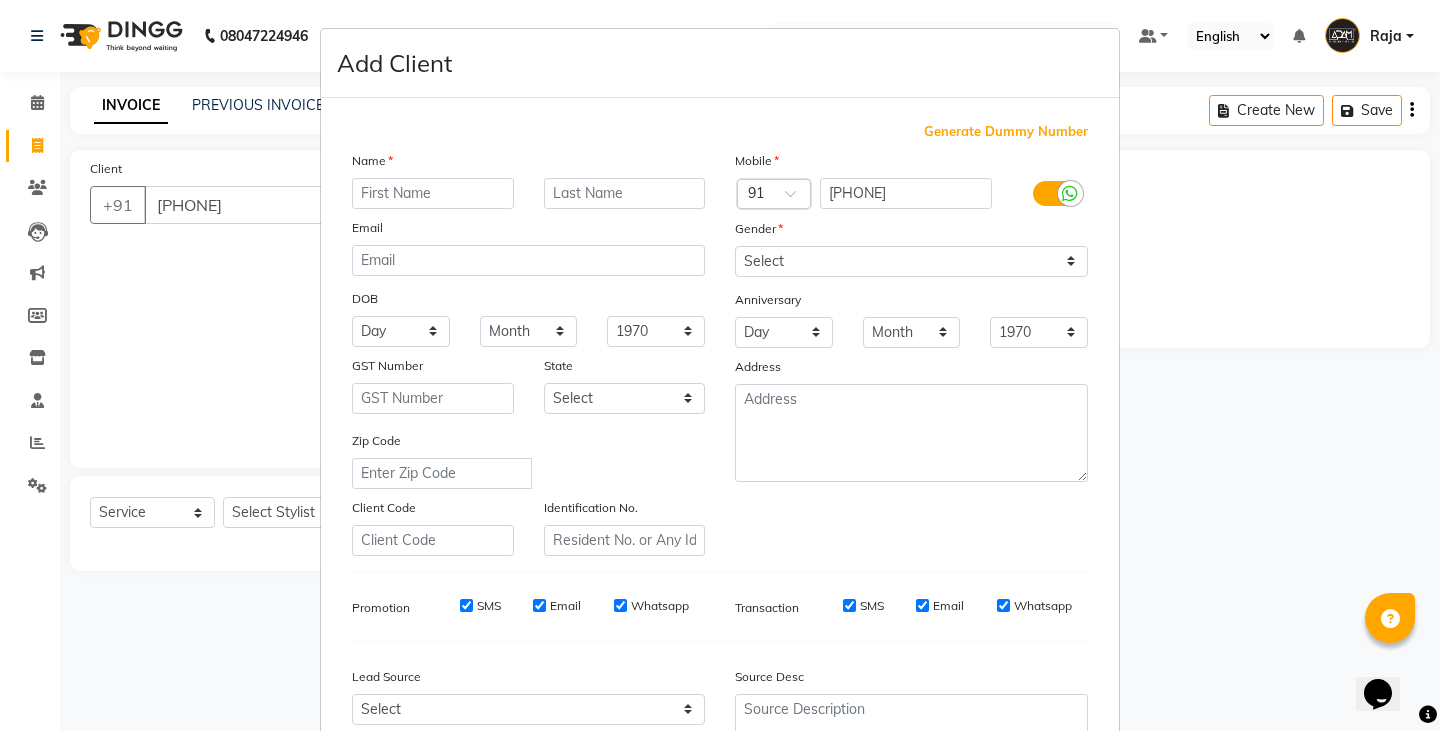 click at bounding box center (433, 193) 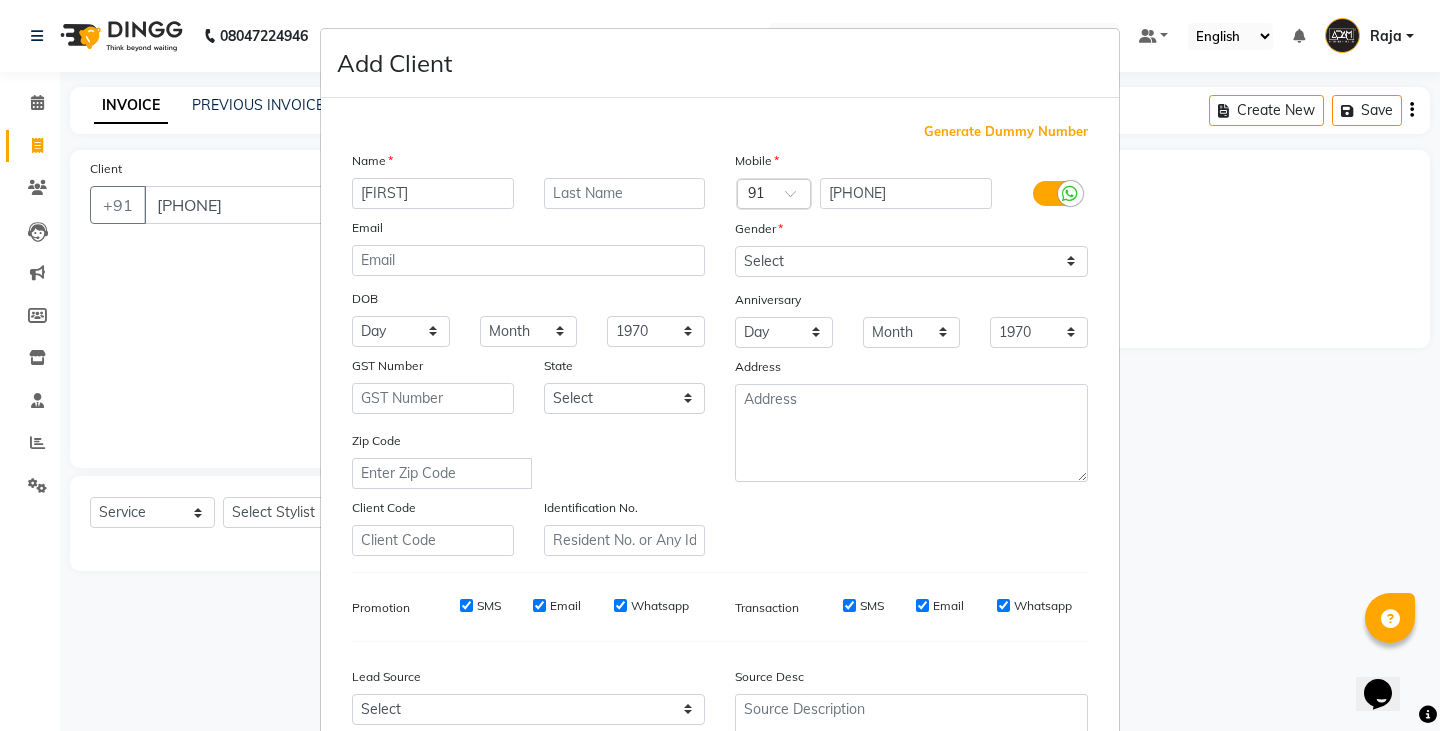 type on "[FIRST]" 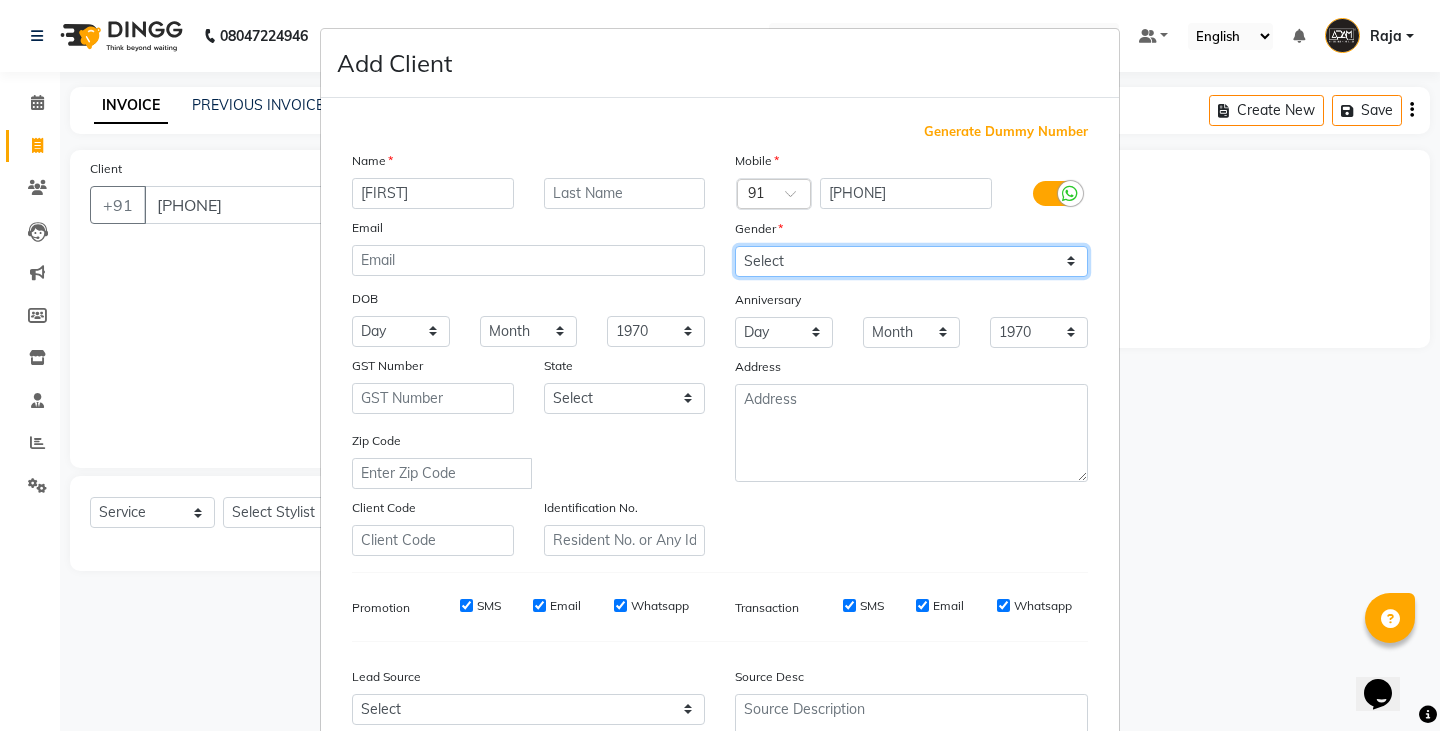 click on "Select Male Female Other Prefer Not To Say" at bounding box center [911, 261] 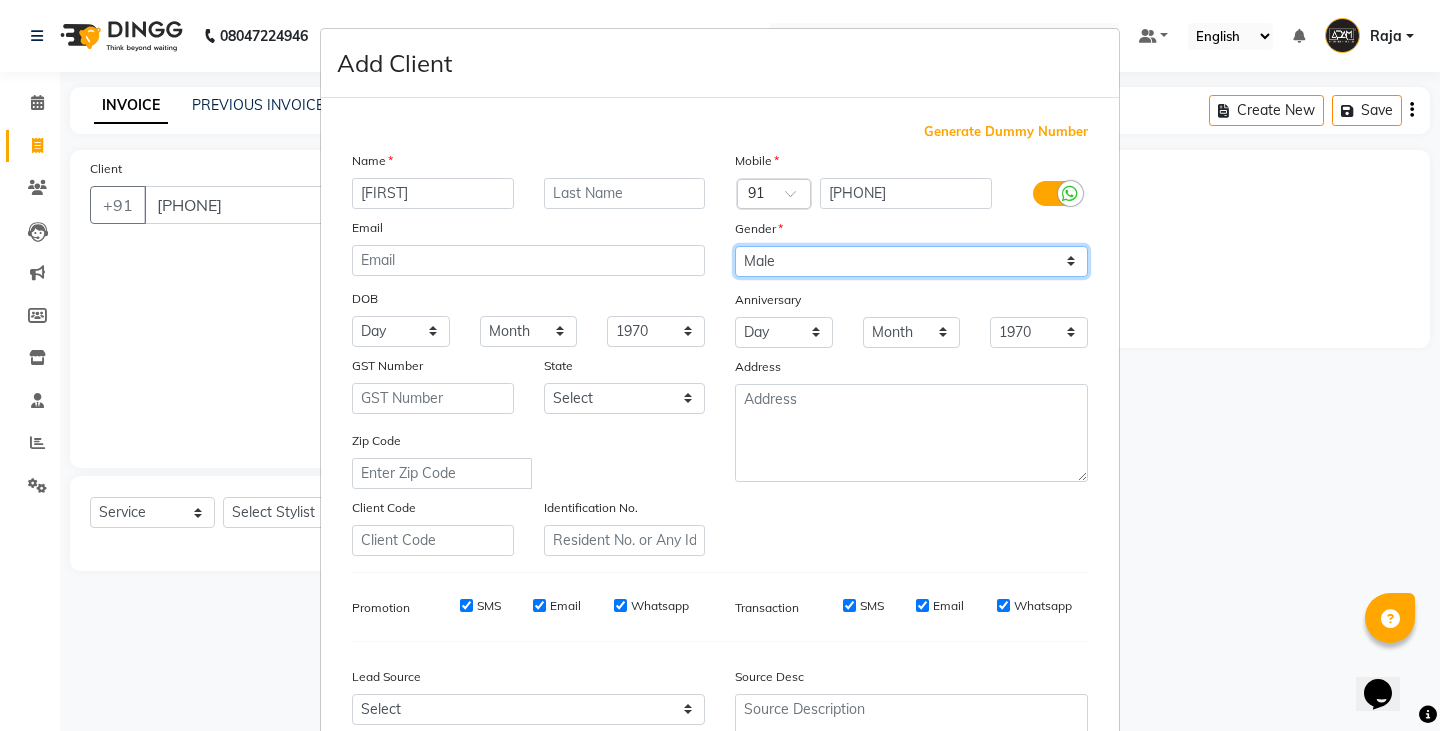 click on "Select Male Female Other Prefer Not To Say" at bounding box center (911, 261) 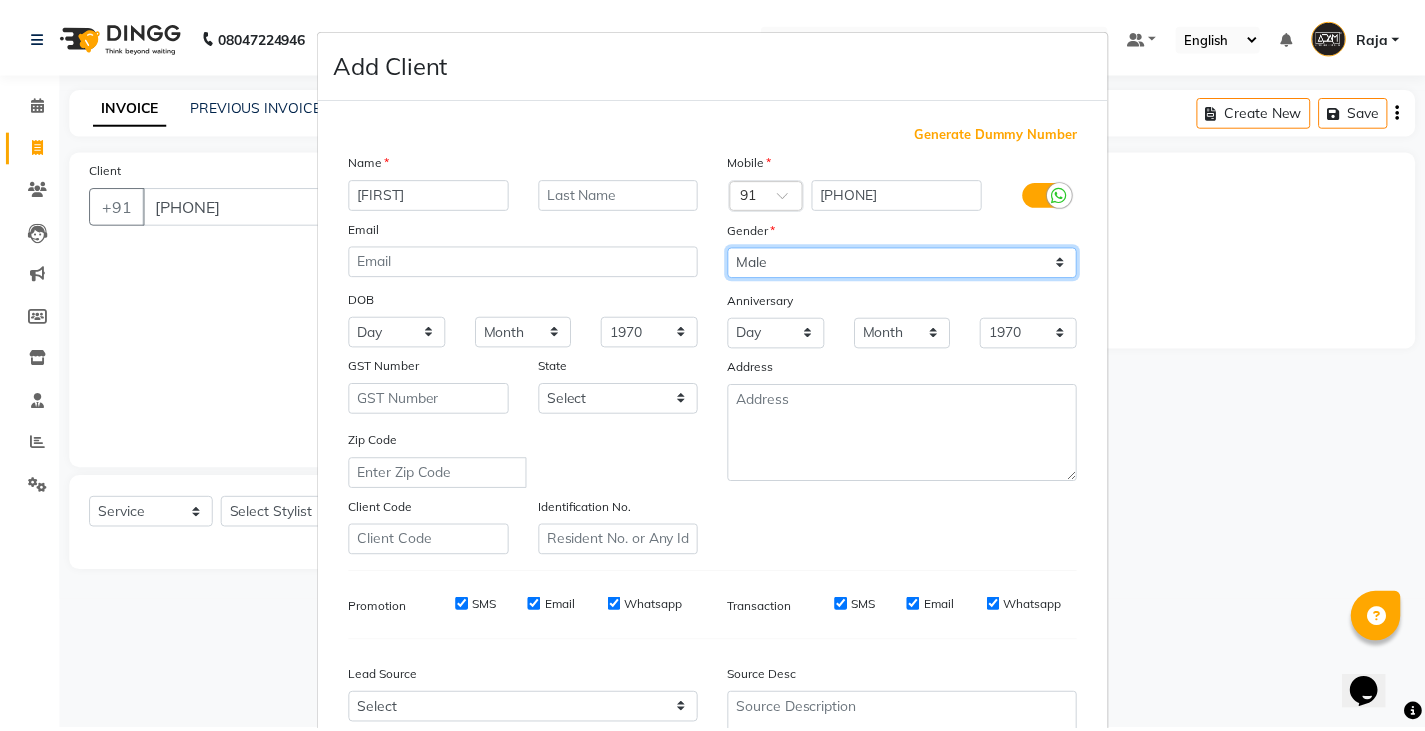 scroll, scrollTop: 192, scrollLeft: 0, axis: vertical 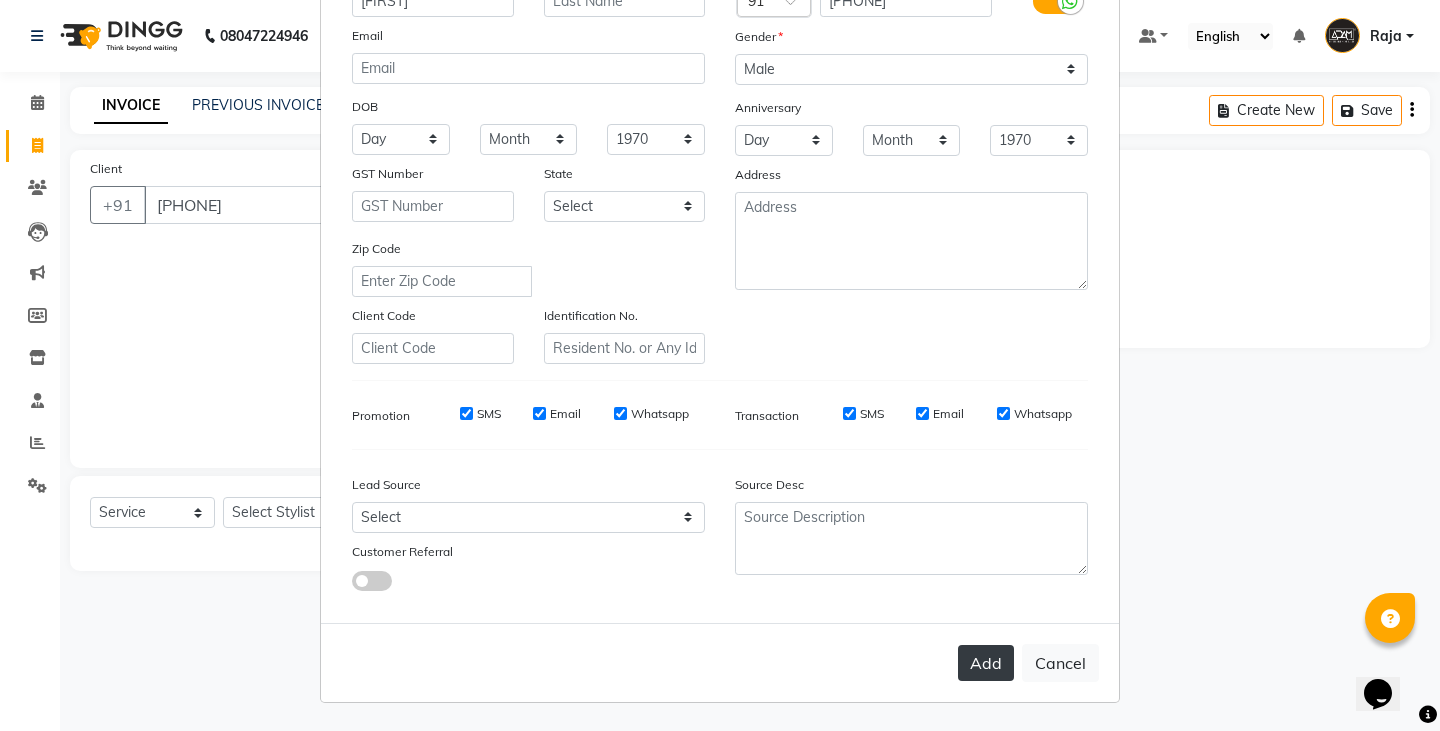 click on "Add" at bounding box center (986, 663) 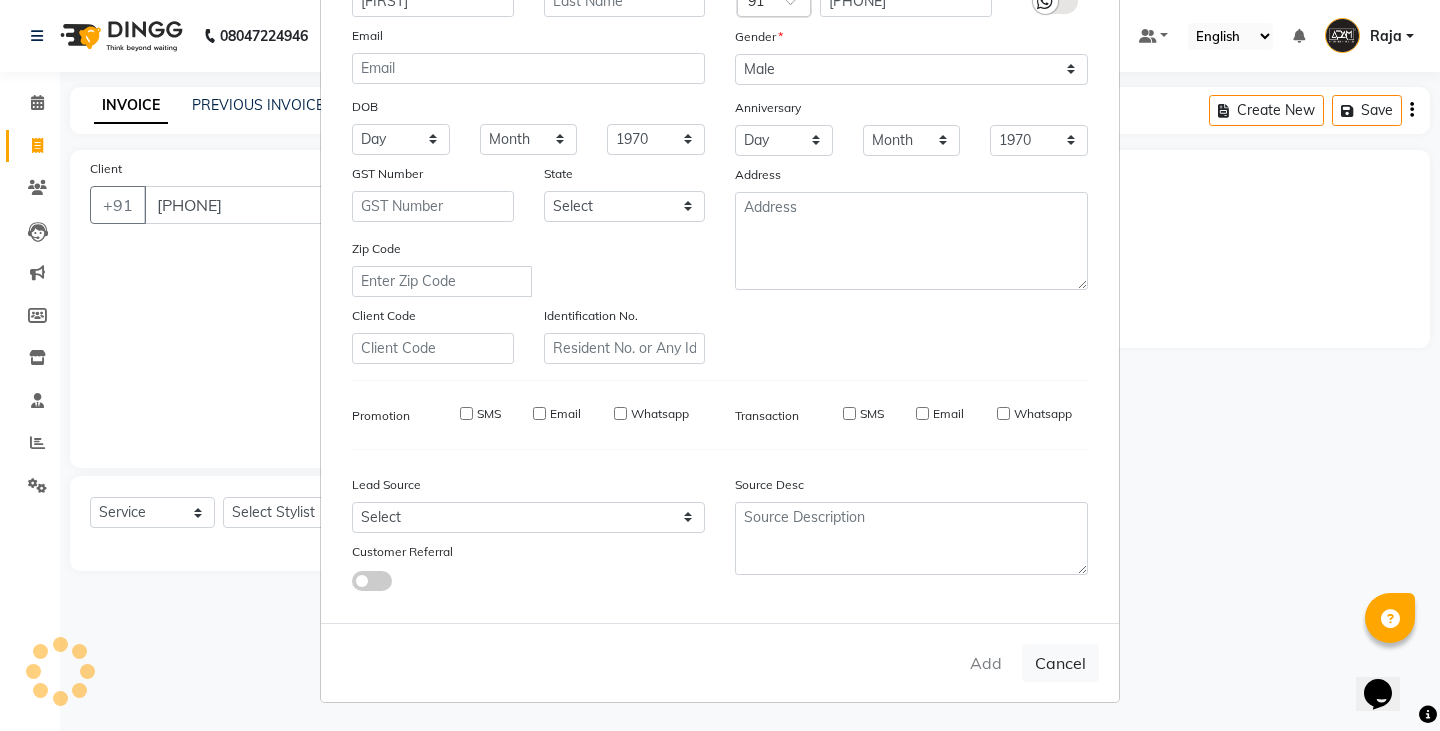 type 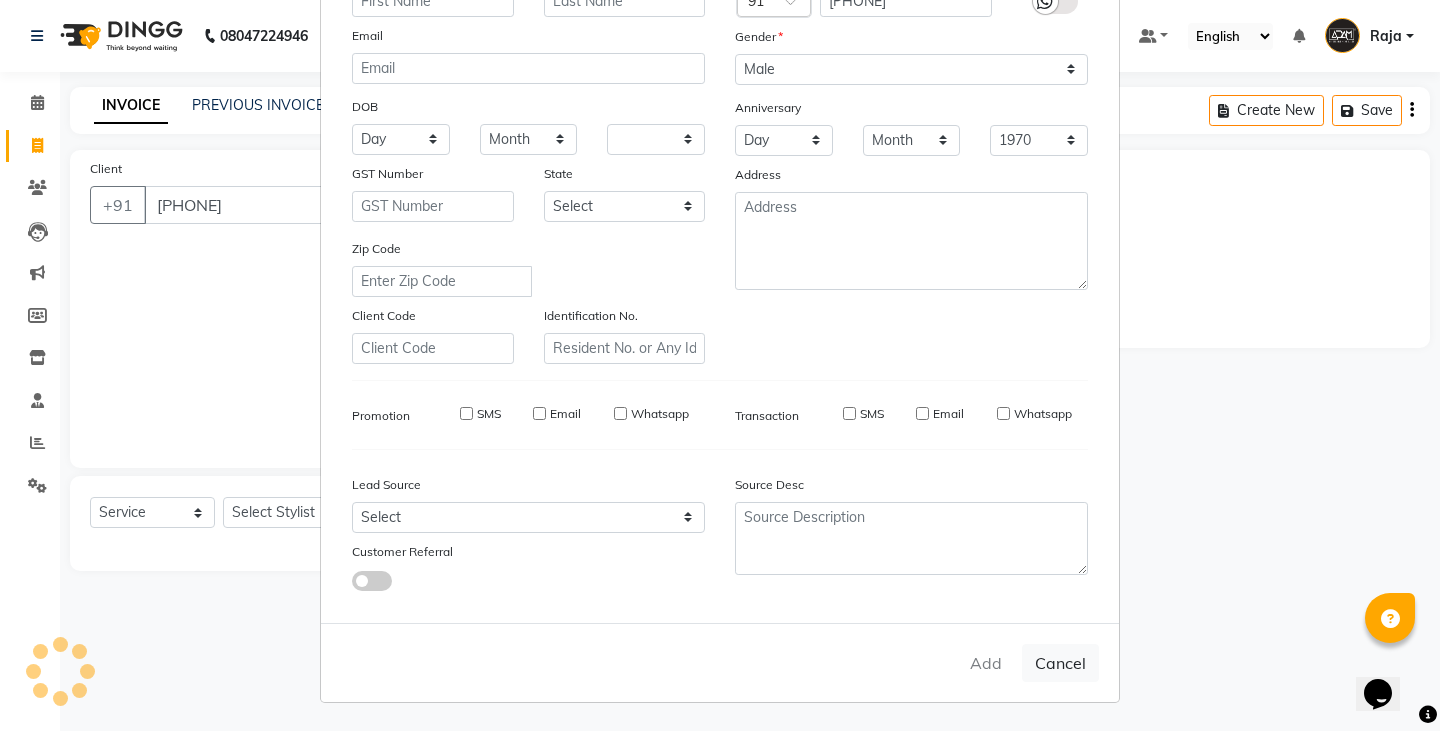 type 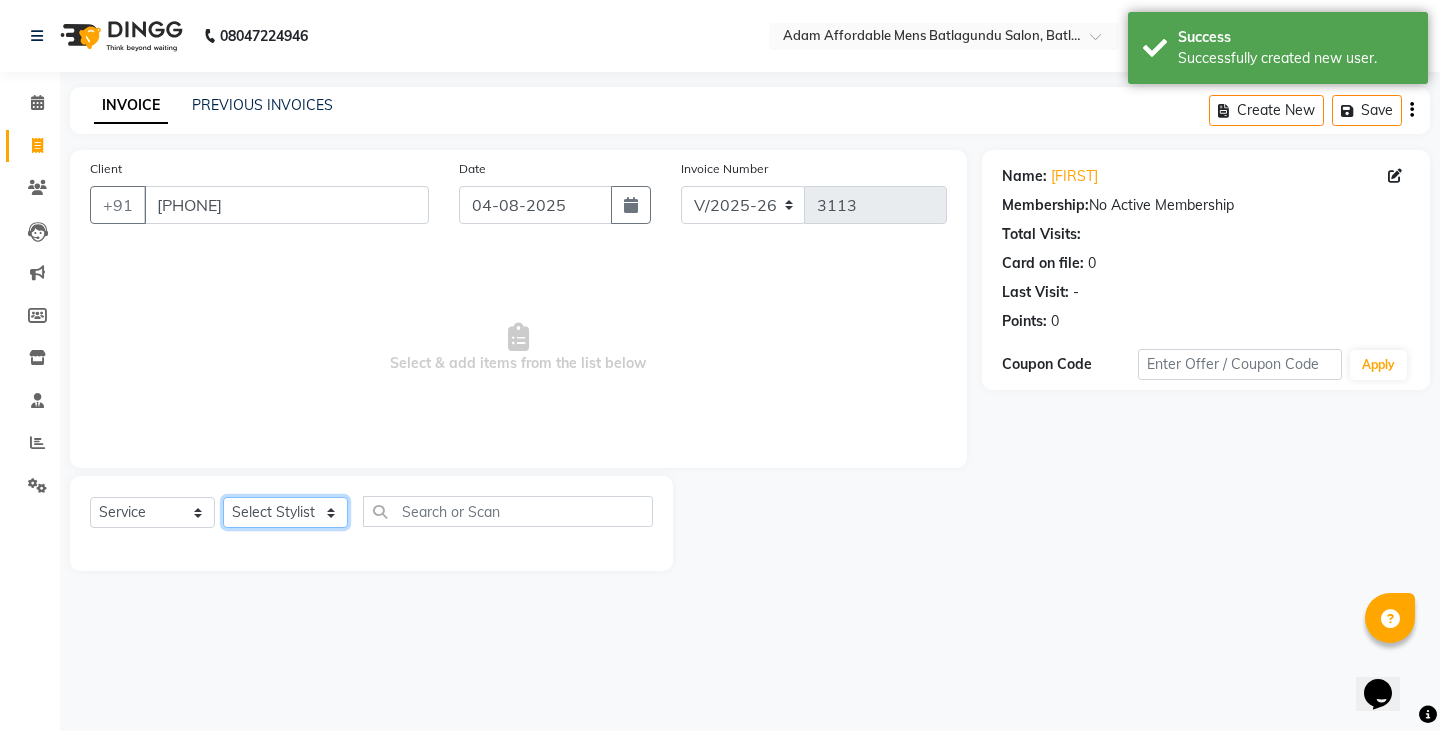 click on "Select Stylist Admin Anish Ovesh Raja SAHIL  SOHAIL SONU" 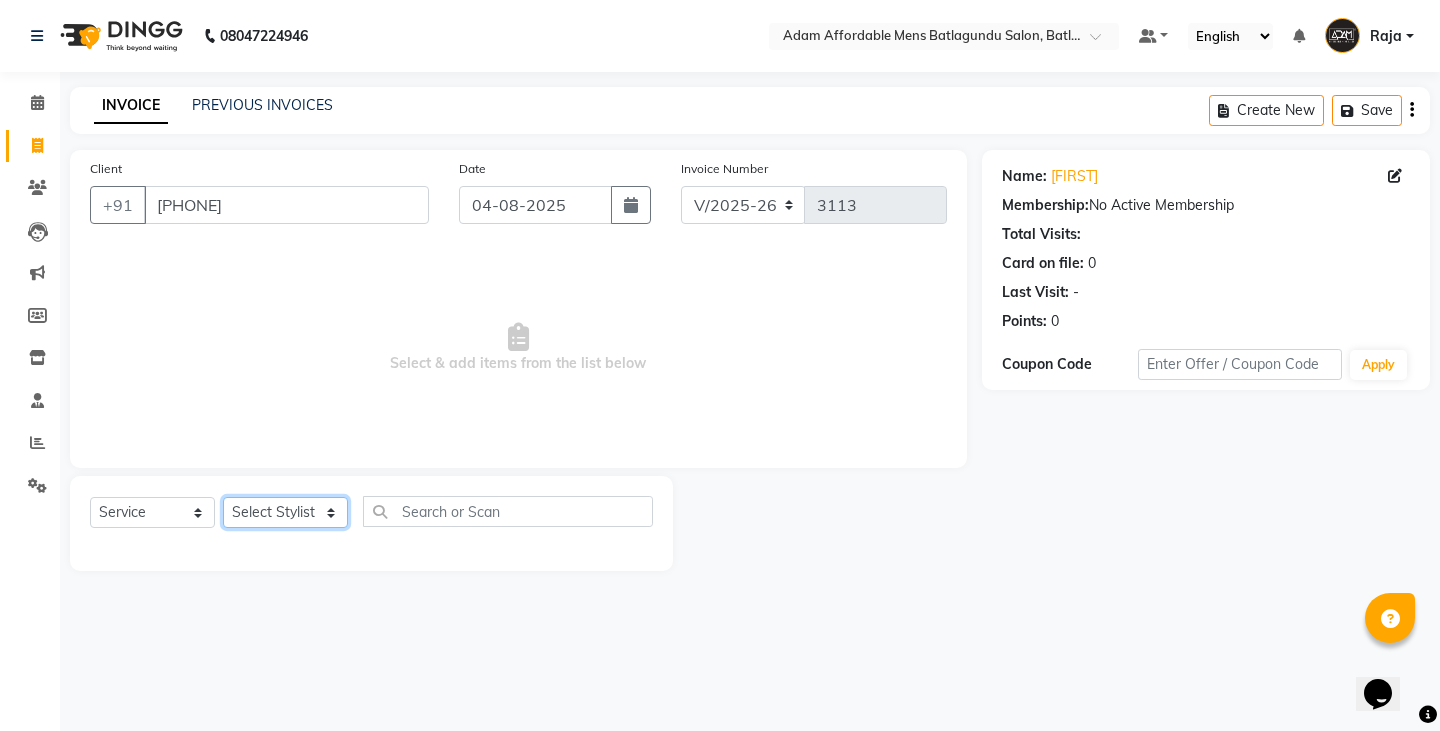 select on "84143" 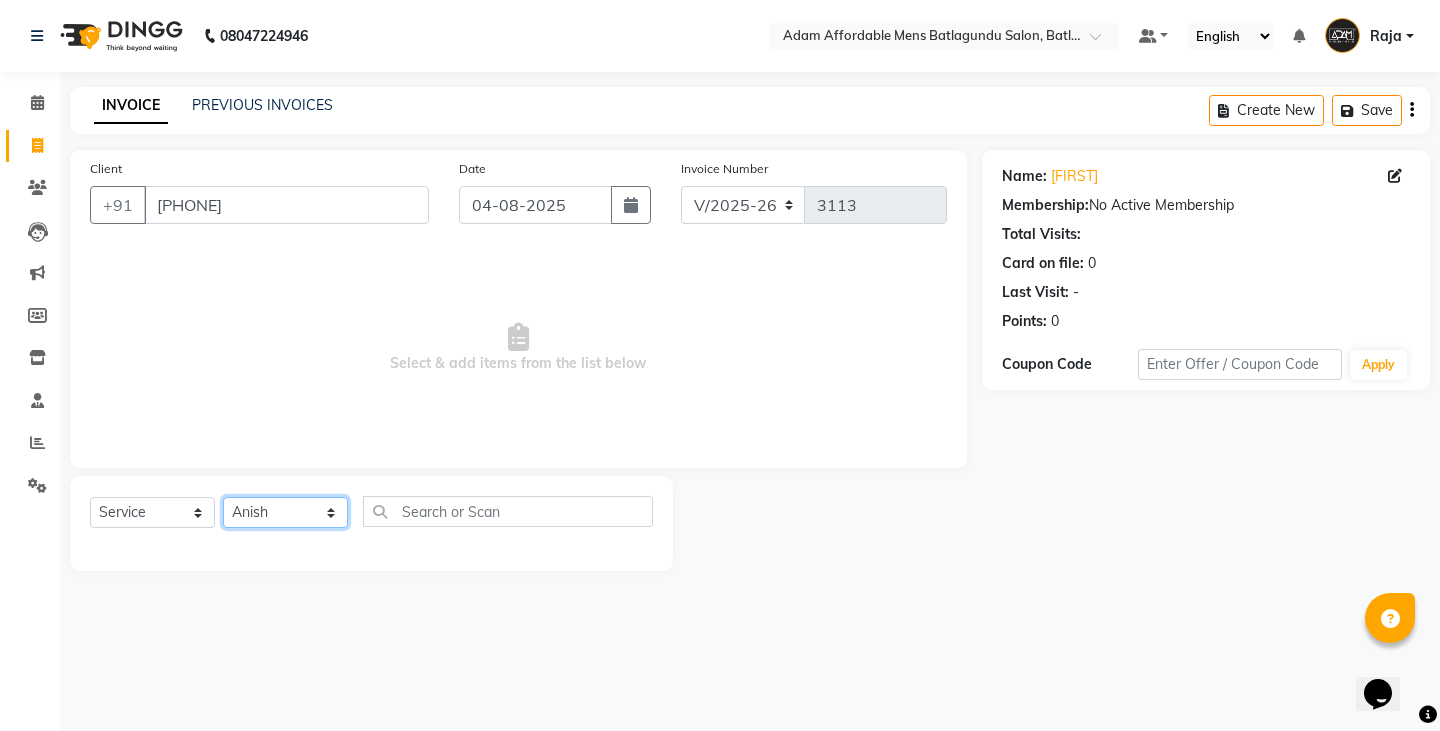 click on "Select Stylist Admin Anish Ovesh Raja SAHIL  SOHAIL SONU" 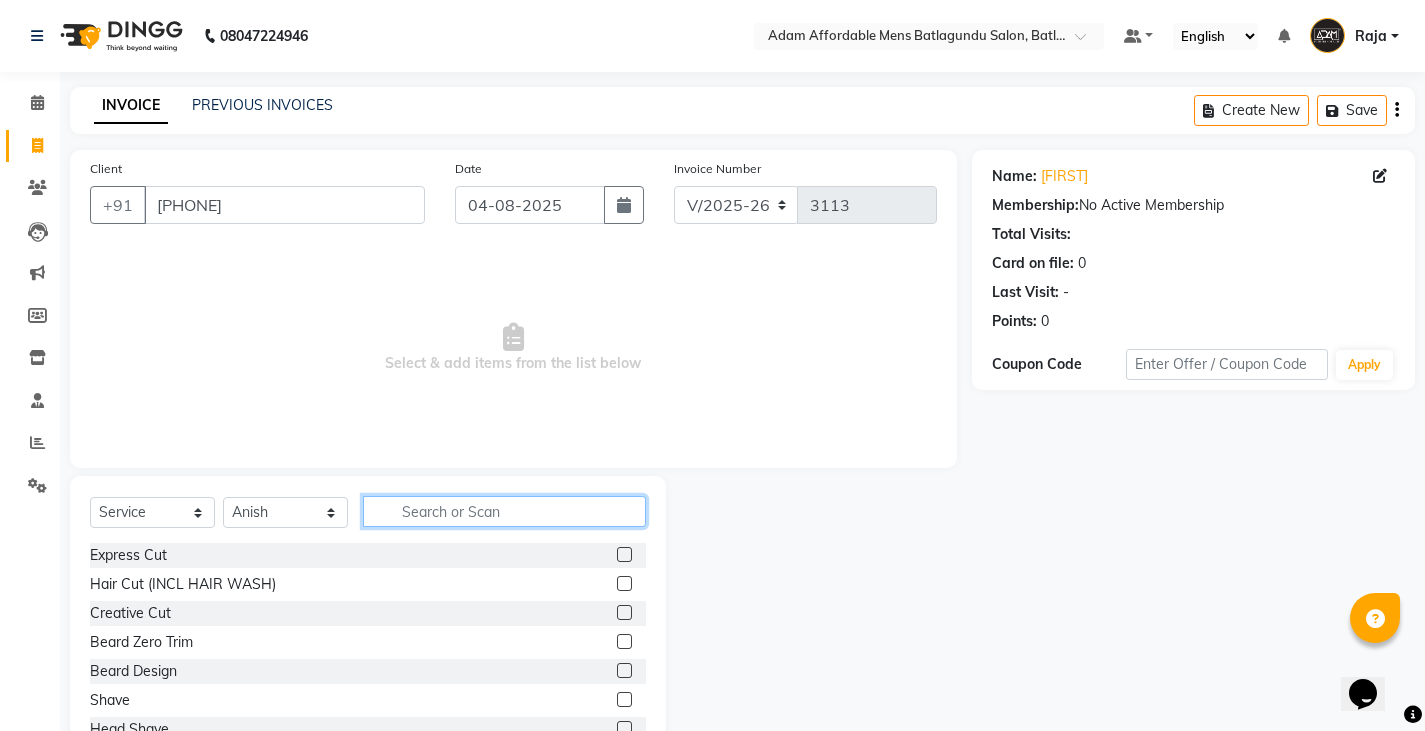 click 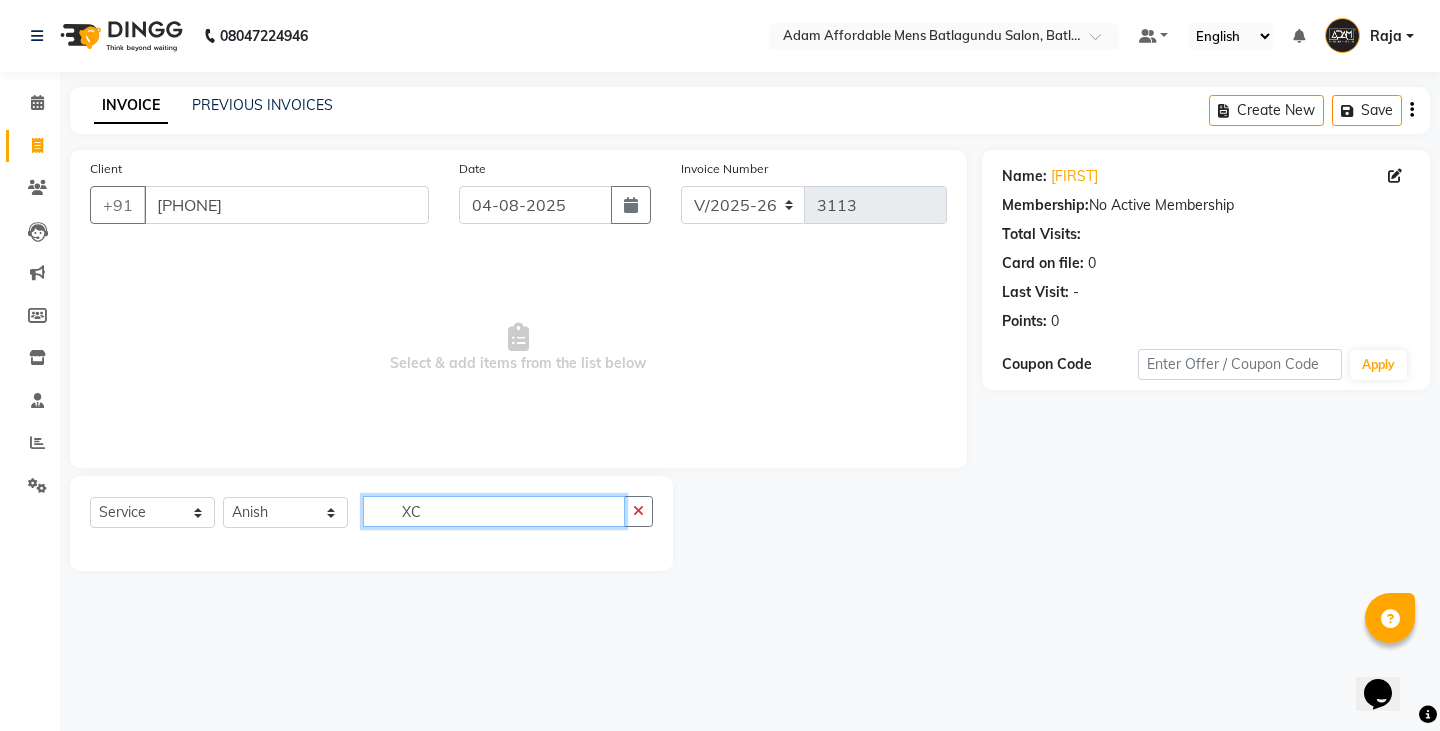 type on "X" 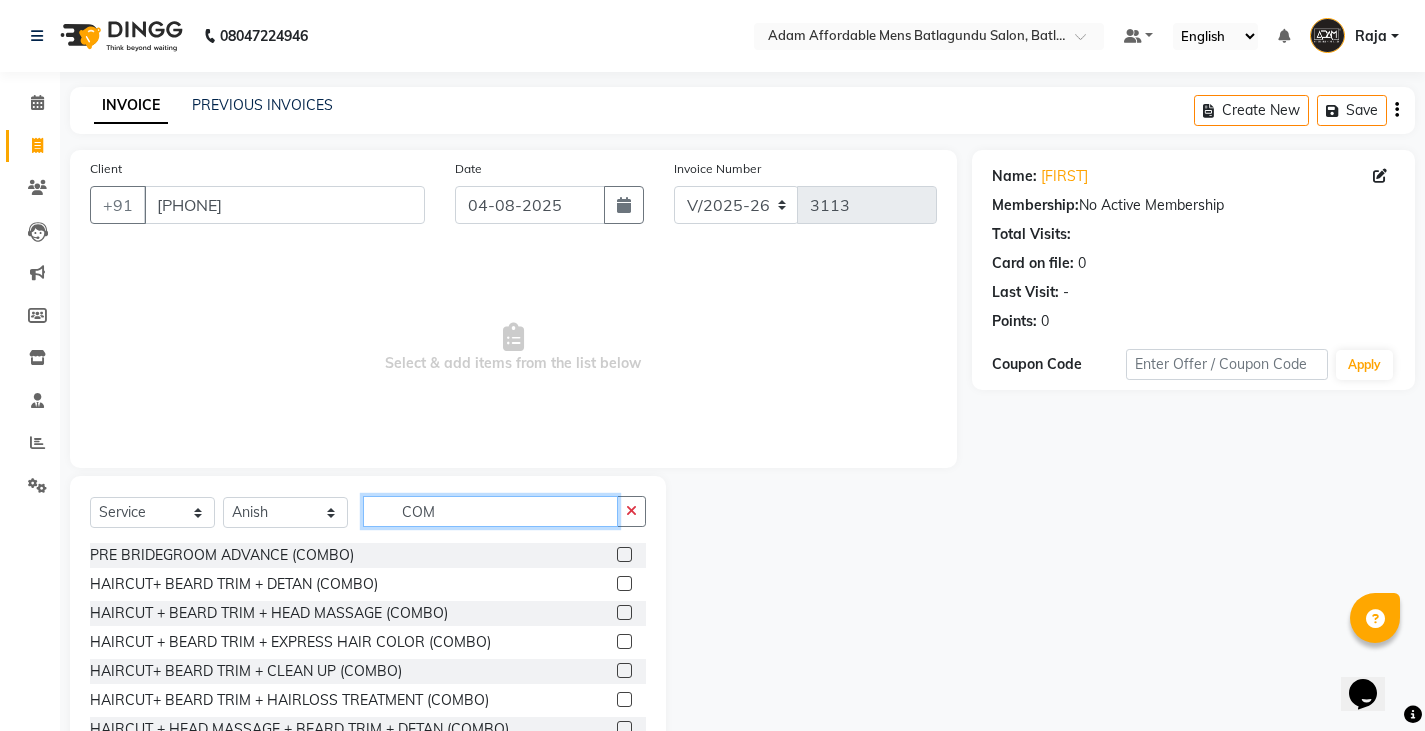 type on "COM" 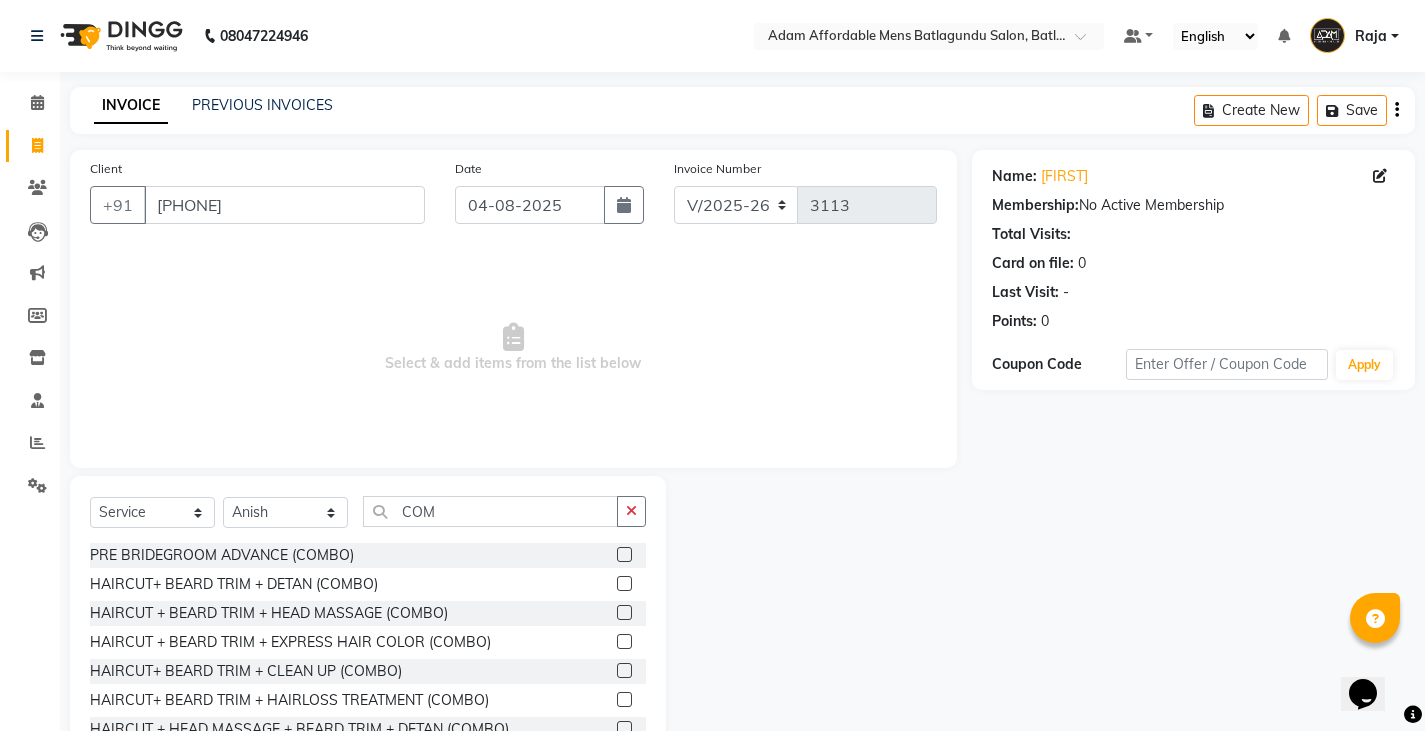 click 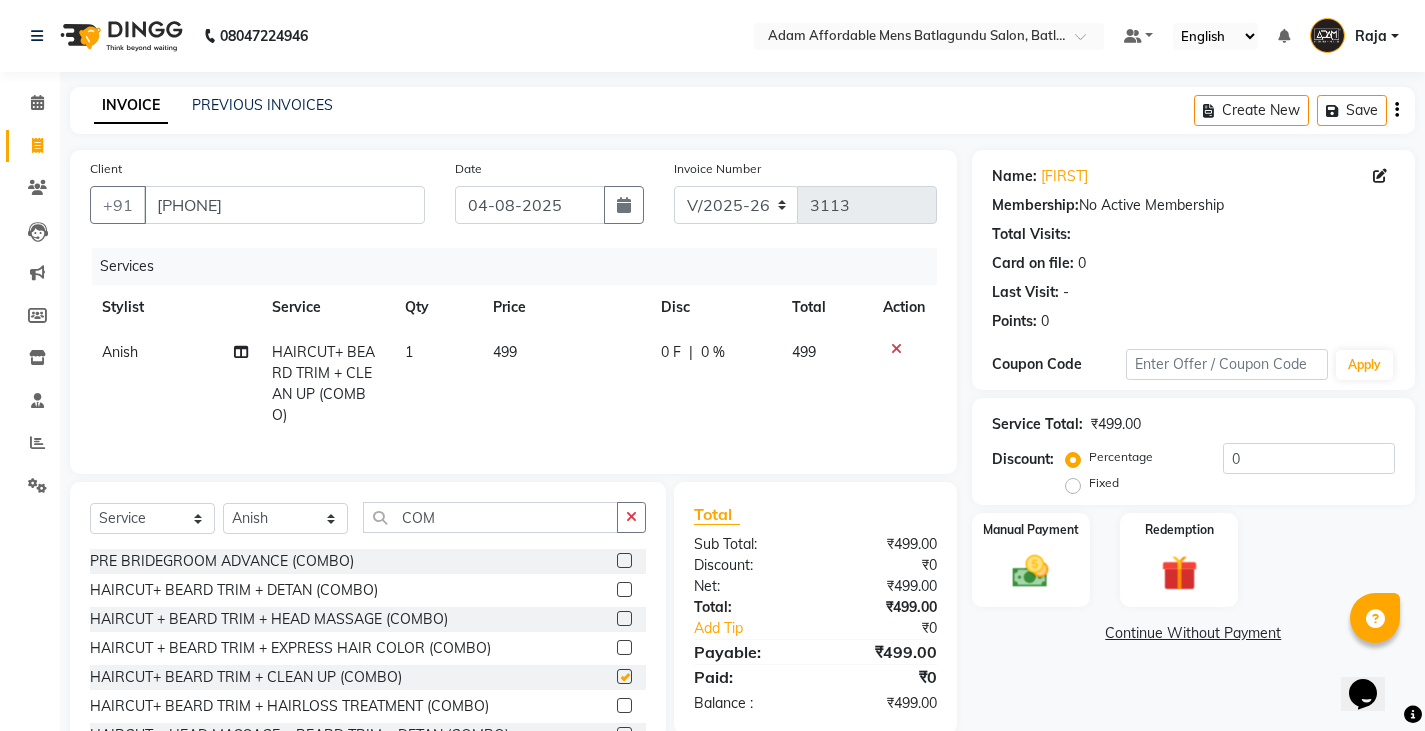 checkbox on "false" 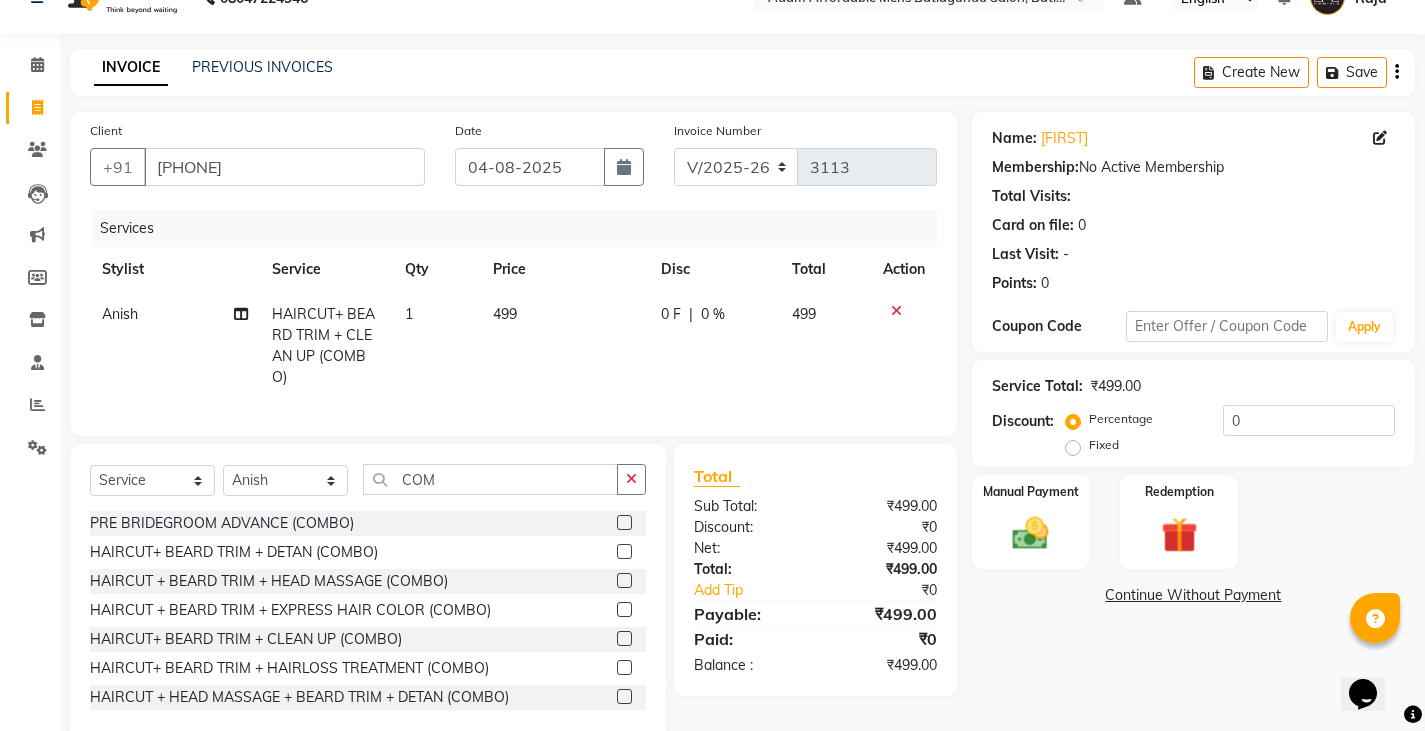 scroll, scrollTop: 70, scrollLeft: 0, axis: vertical 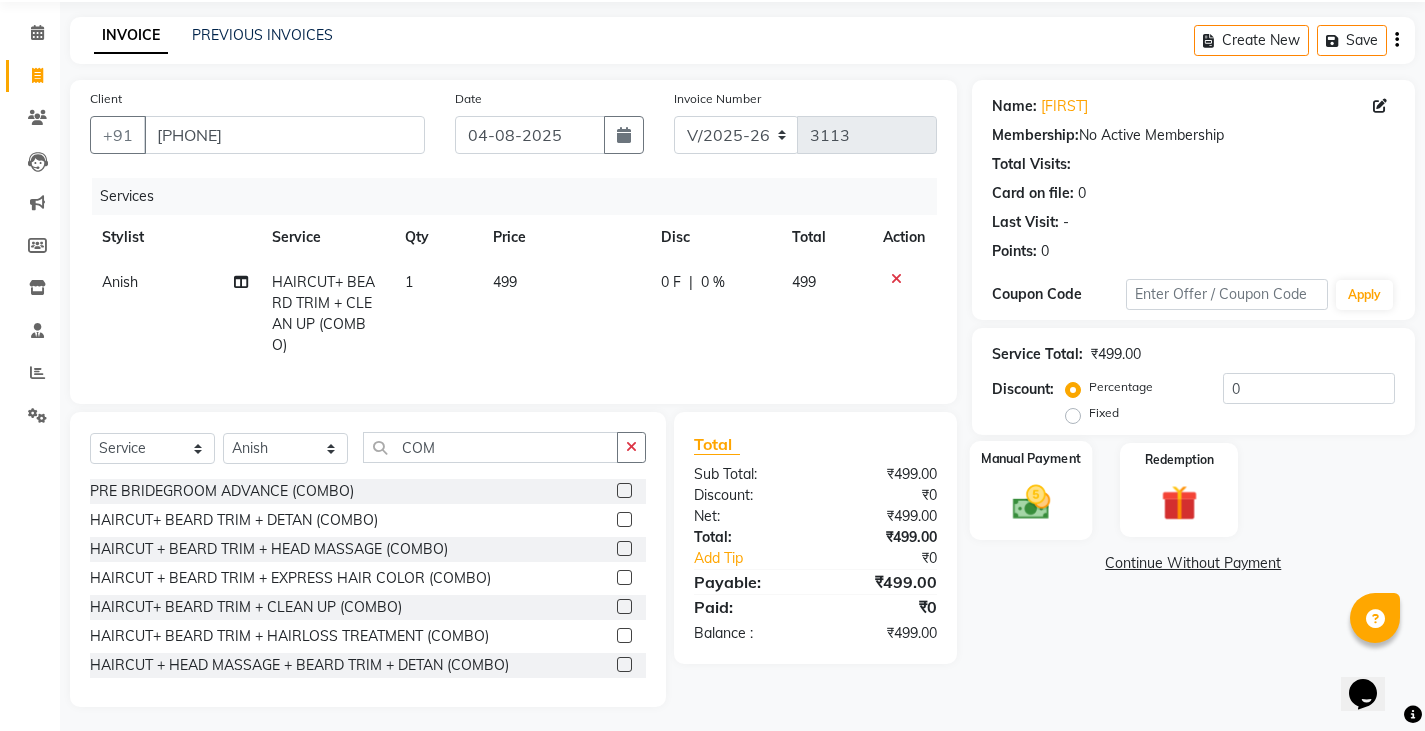 click 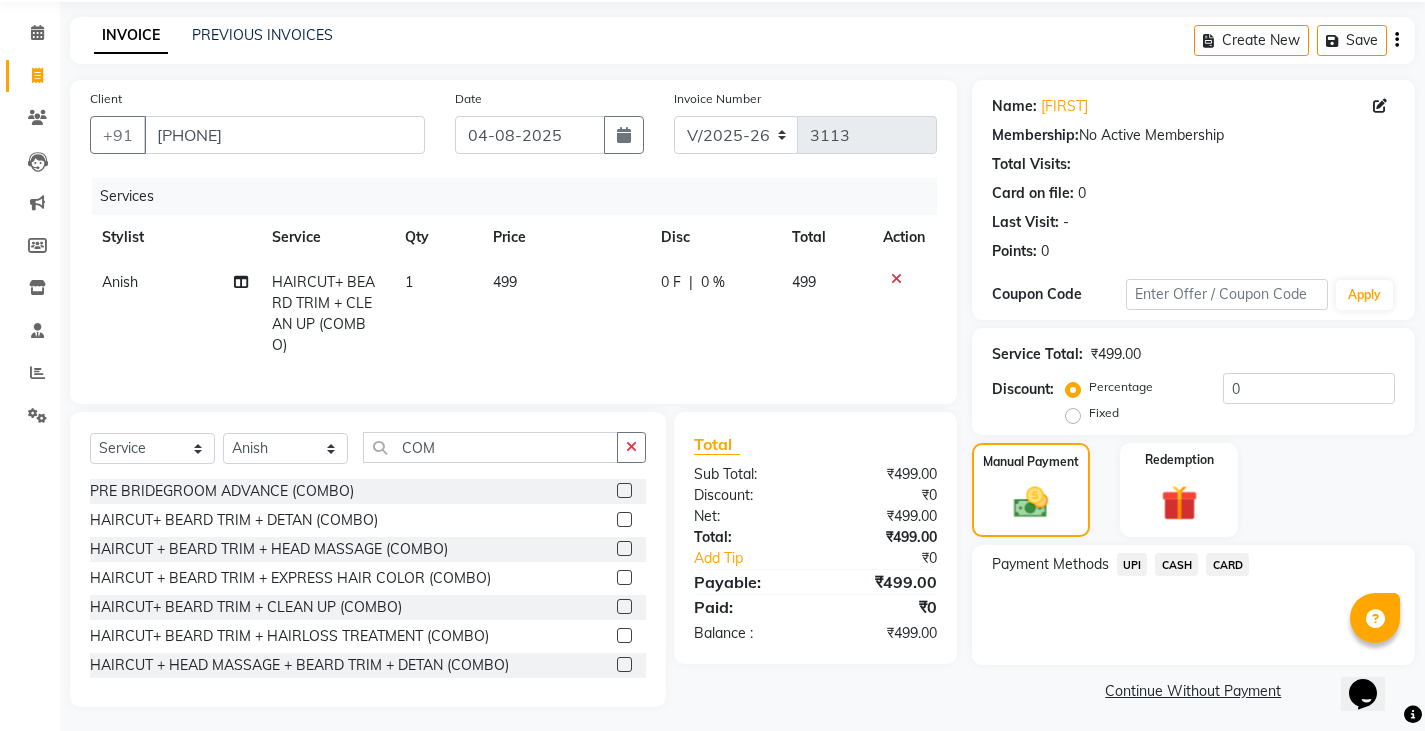 click on "UPI" 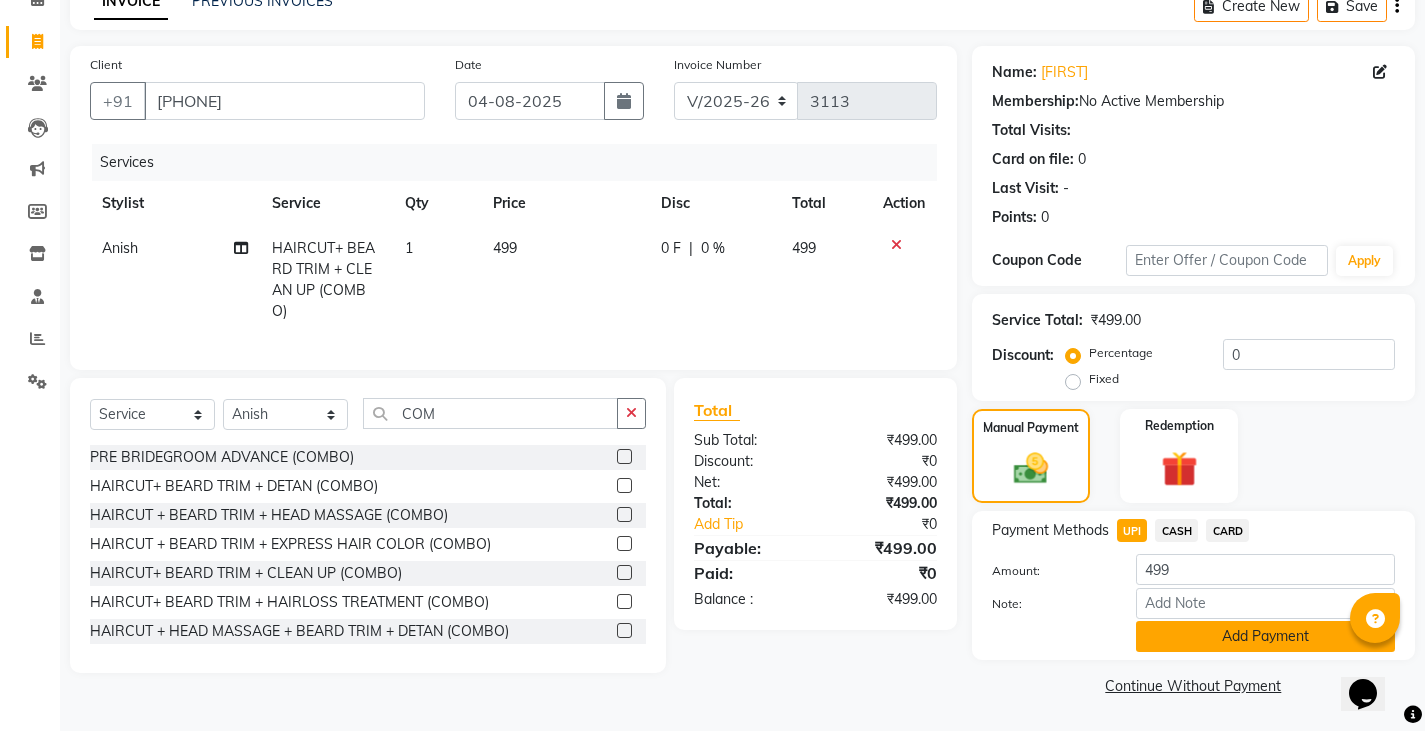 click on "Add Payment" 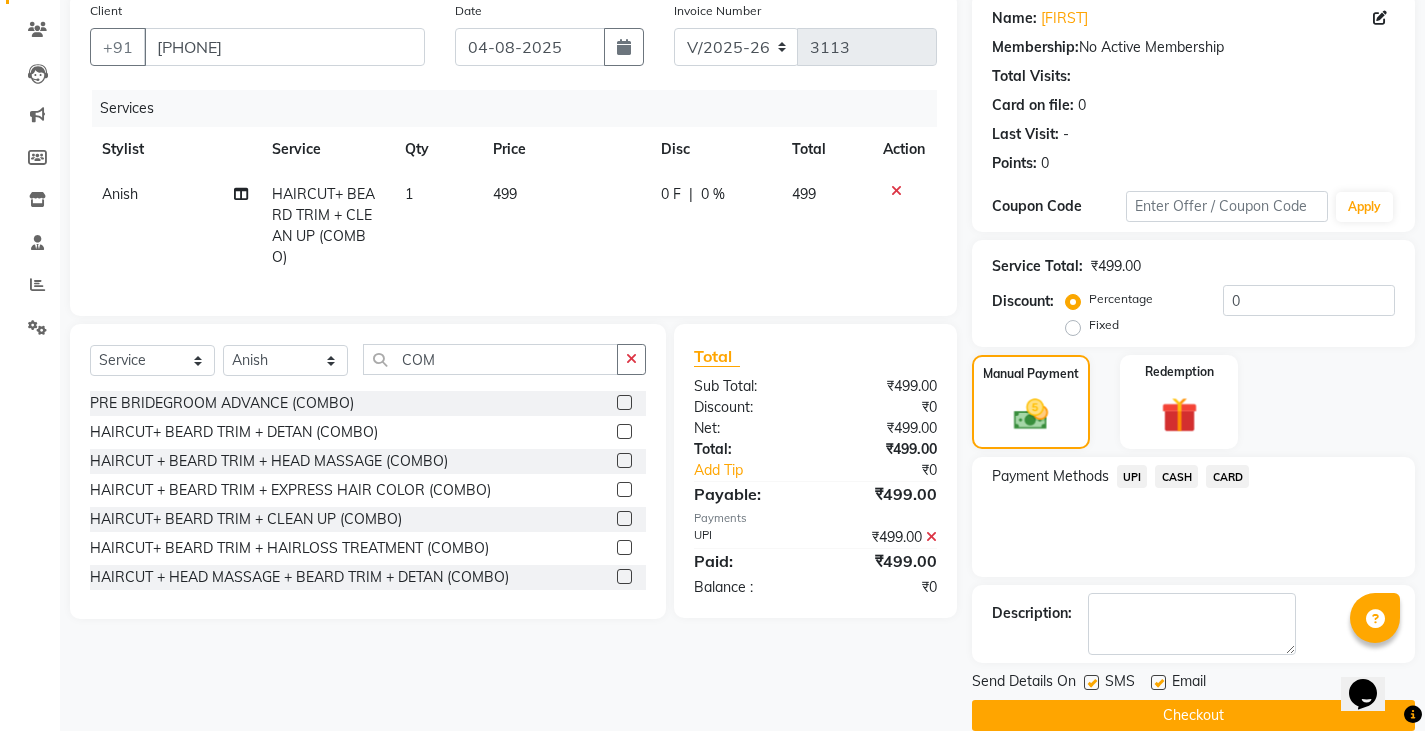 scroll, scrollTop: 188, scrollLeft: 0, axis: vertical 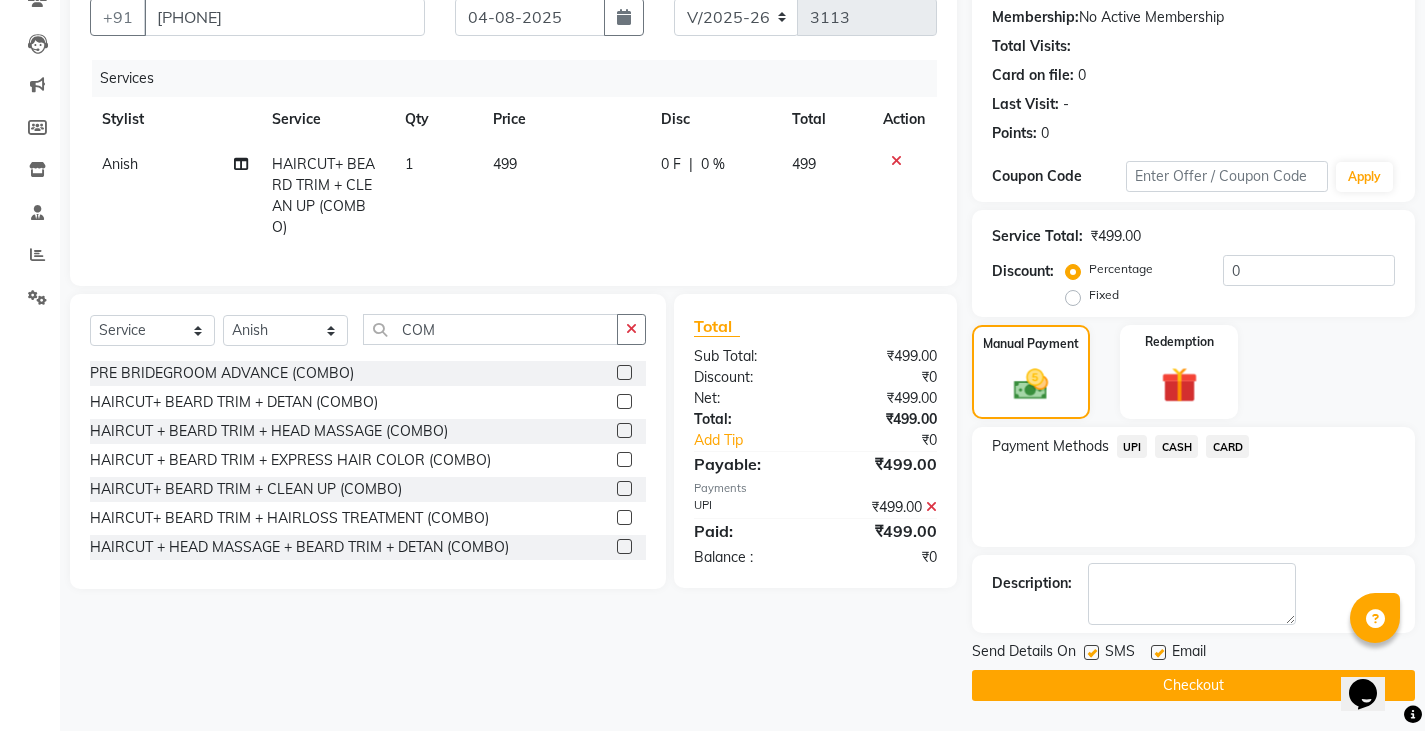click on "Checkout" 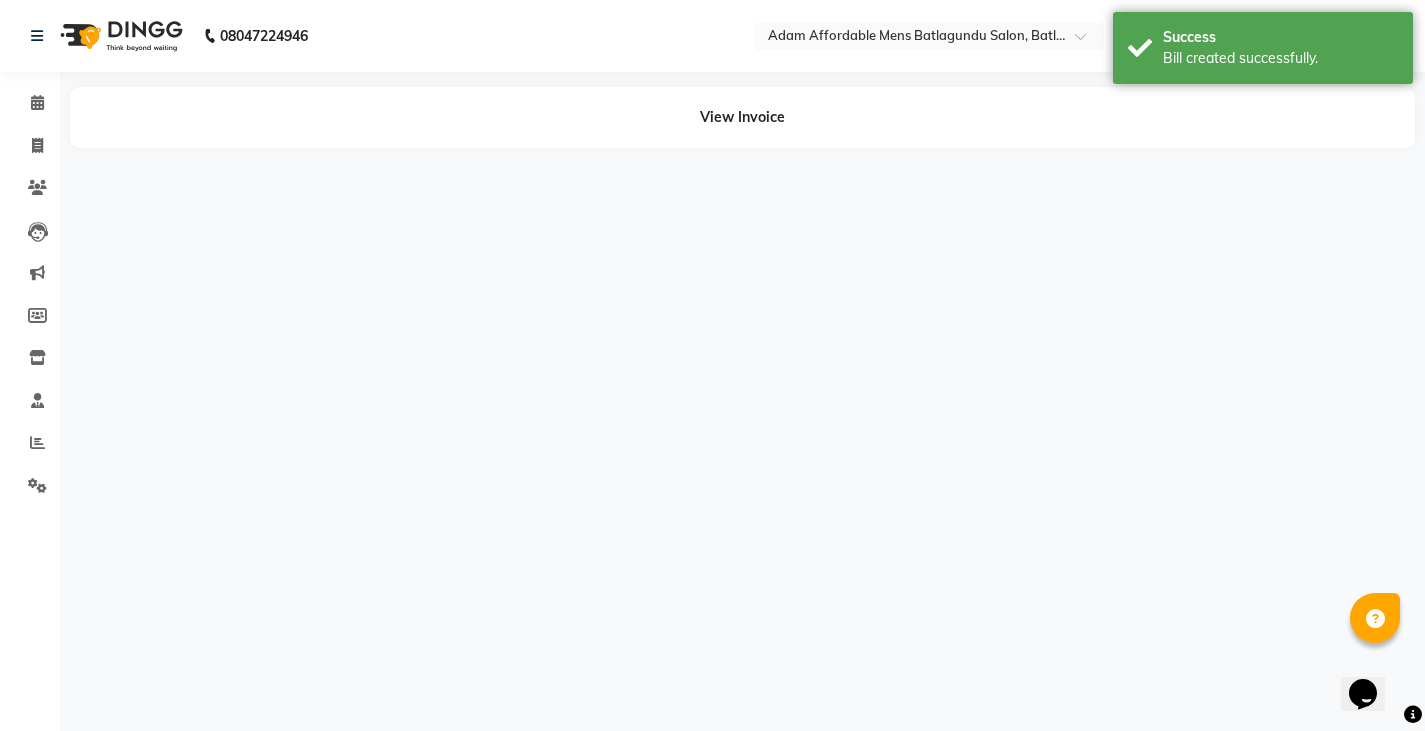 scroll, scrollTop: 0, scrollLeft: 0, axis: both 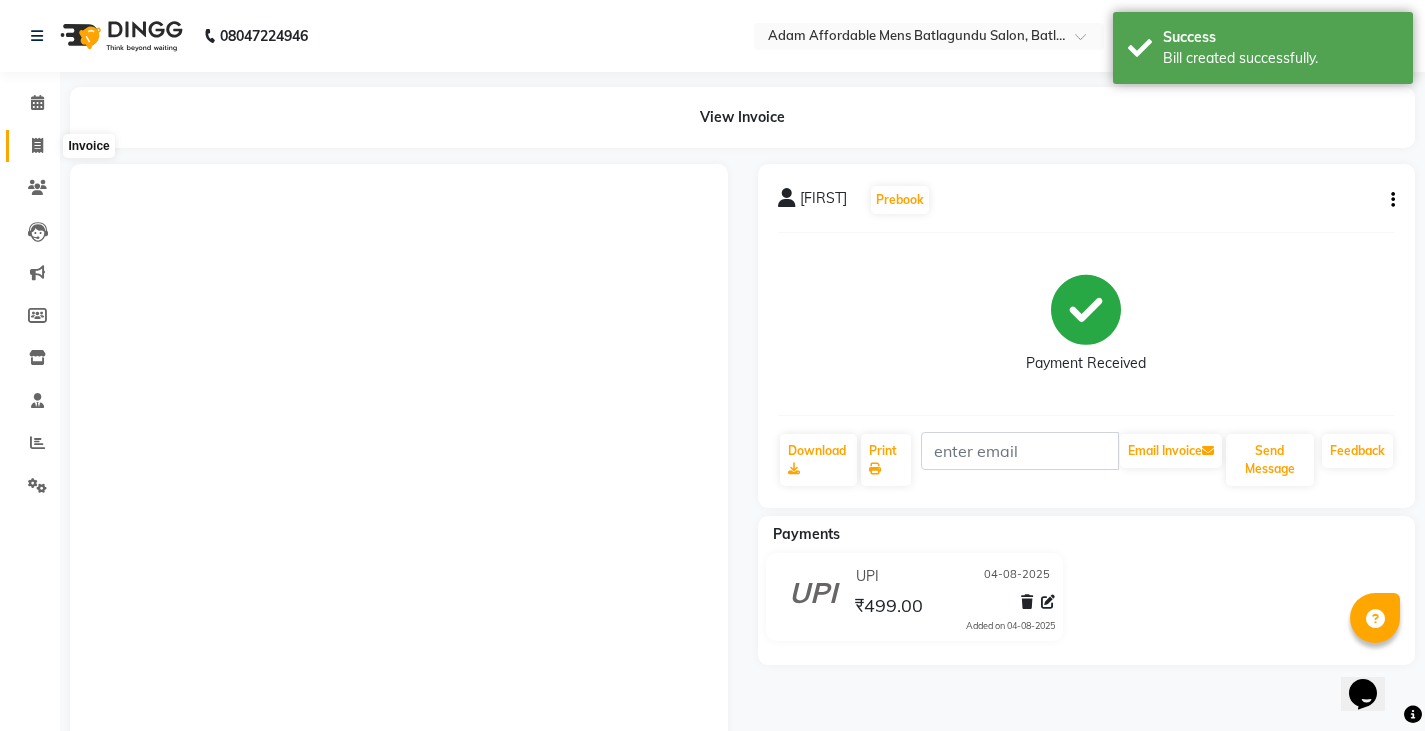 click 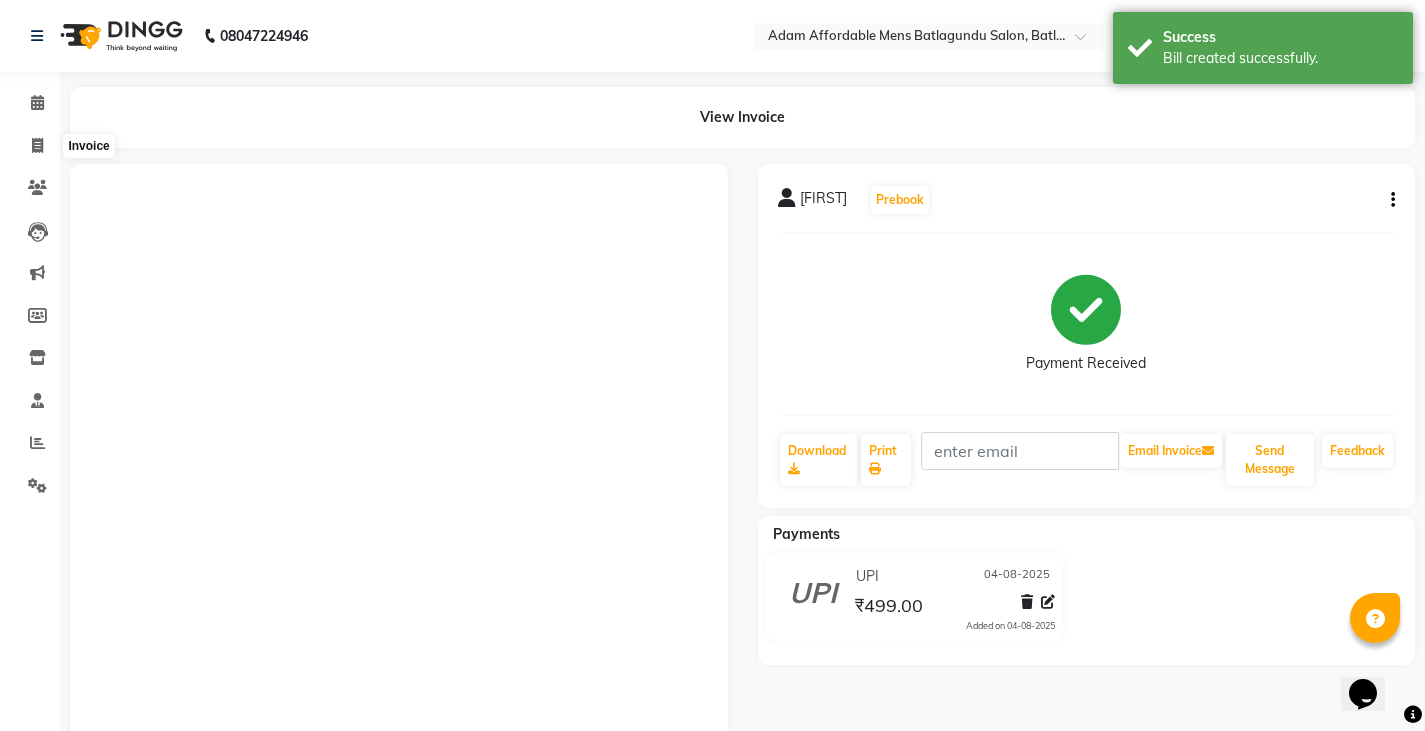 select on "service" 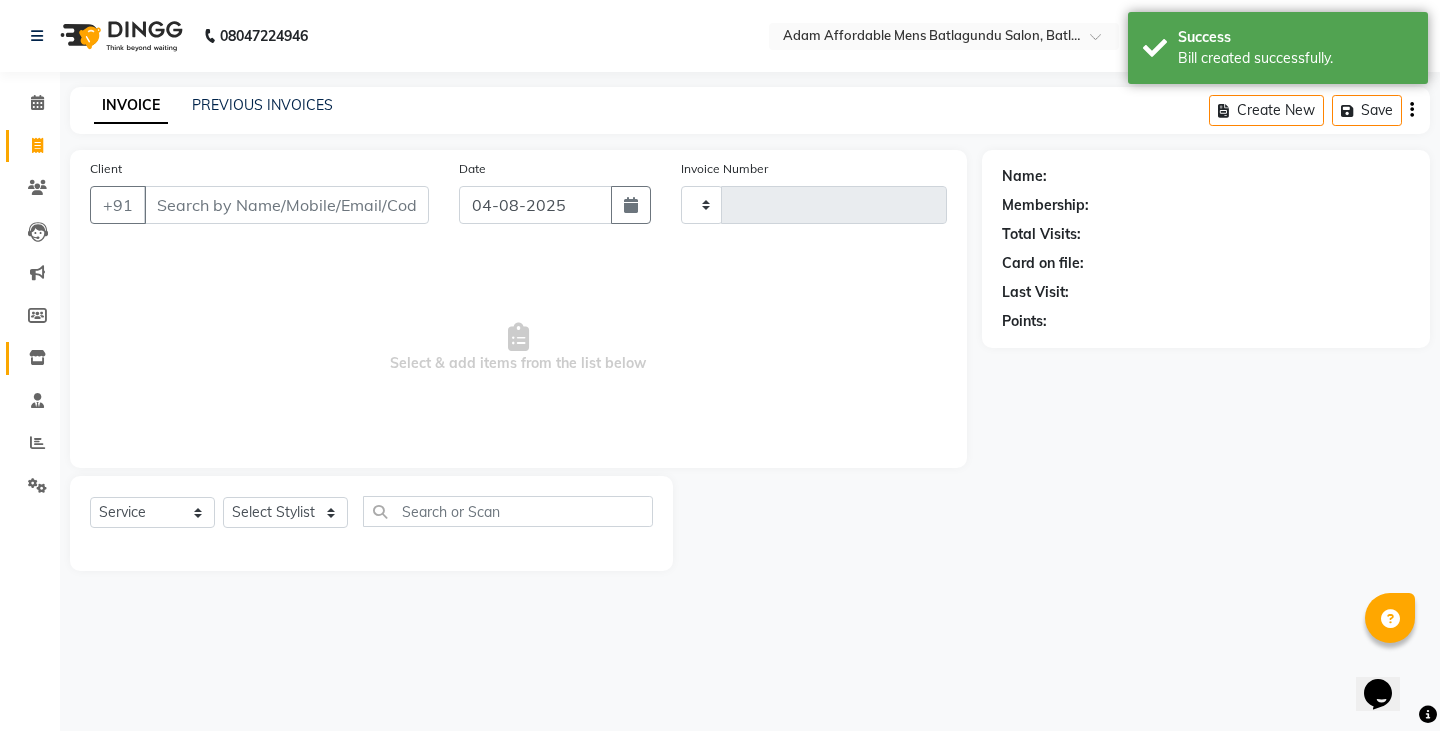 type on "3114" 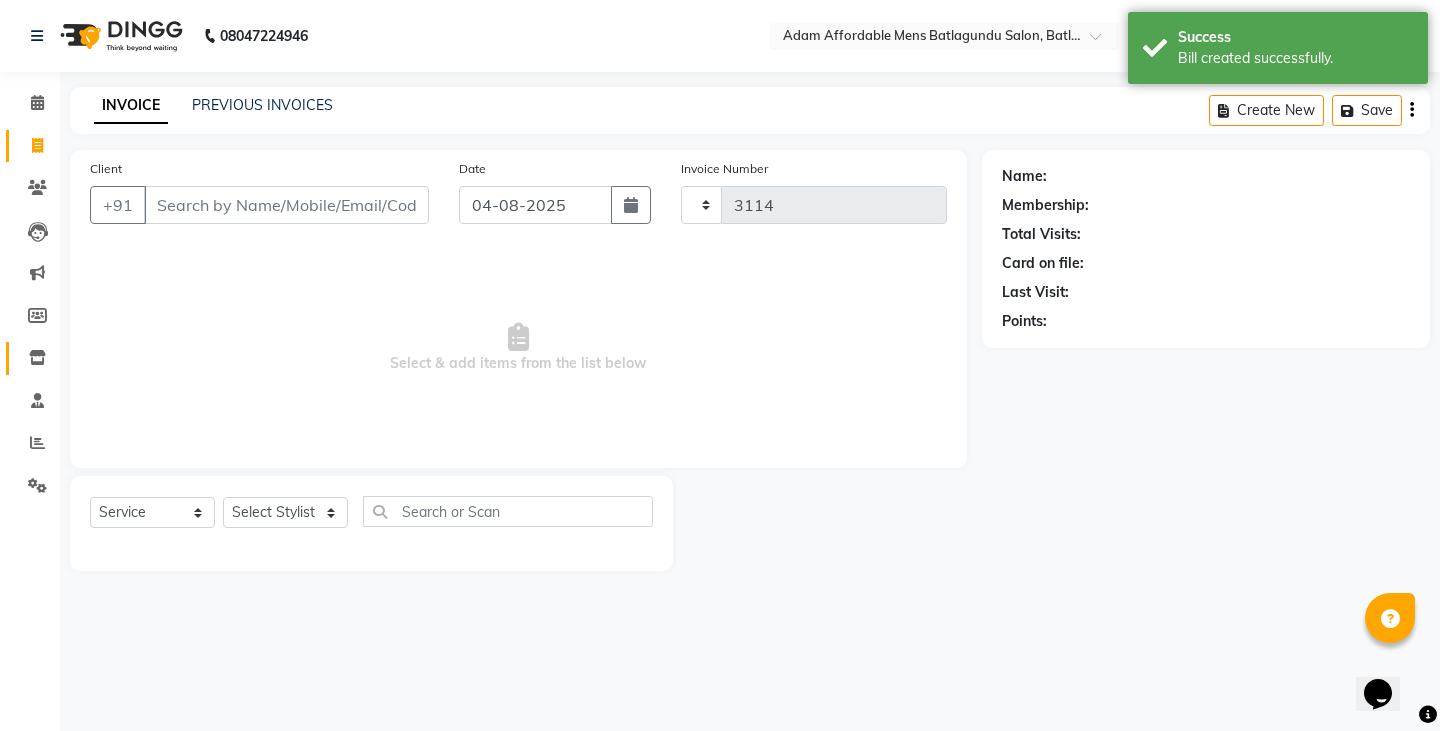 select on "8213" 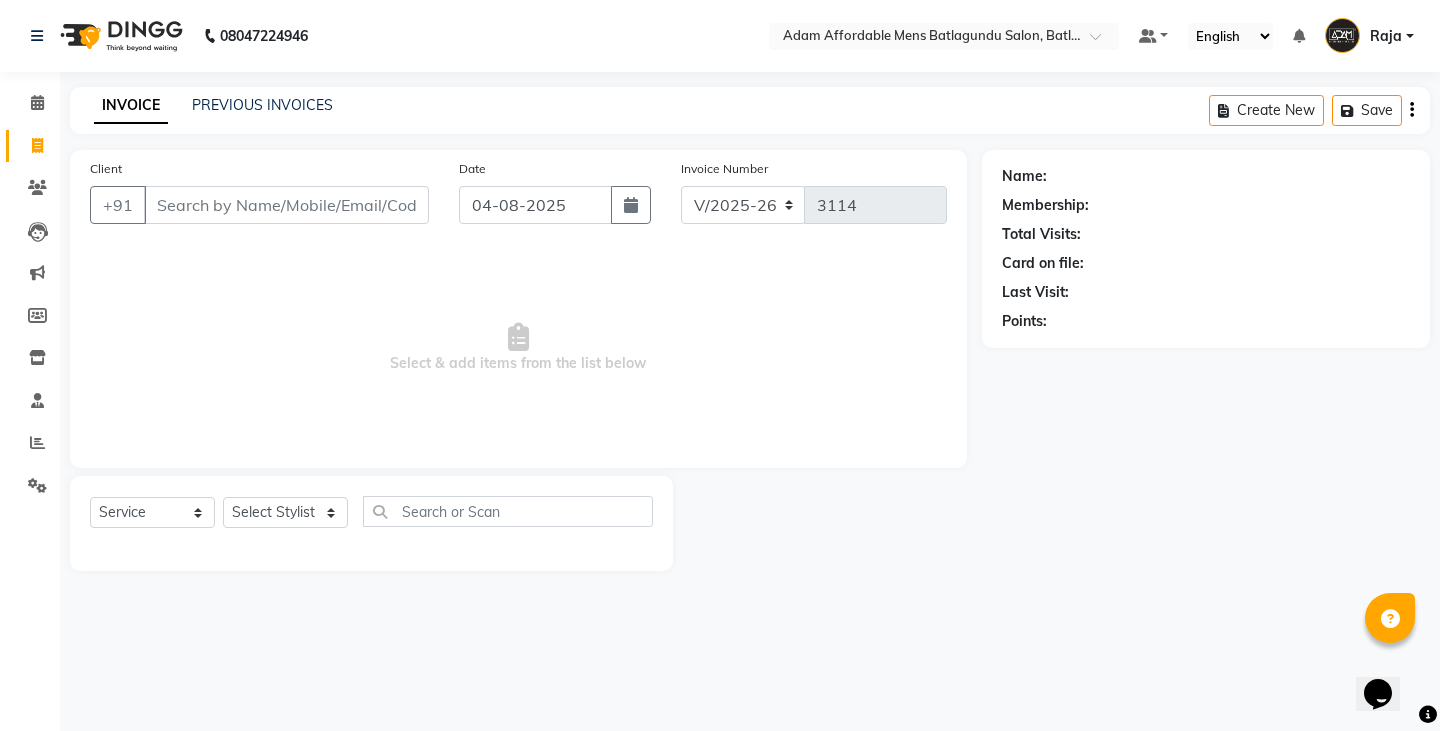 click on "PREVIOUS INVOICES" 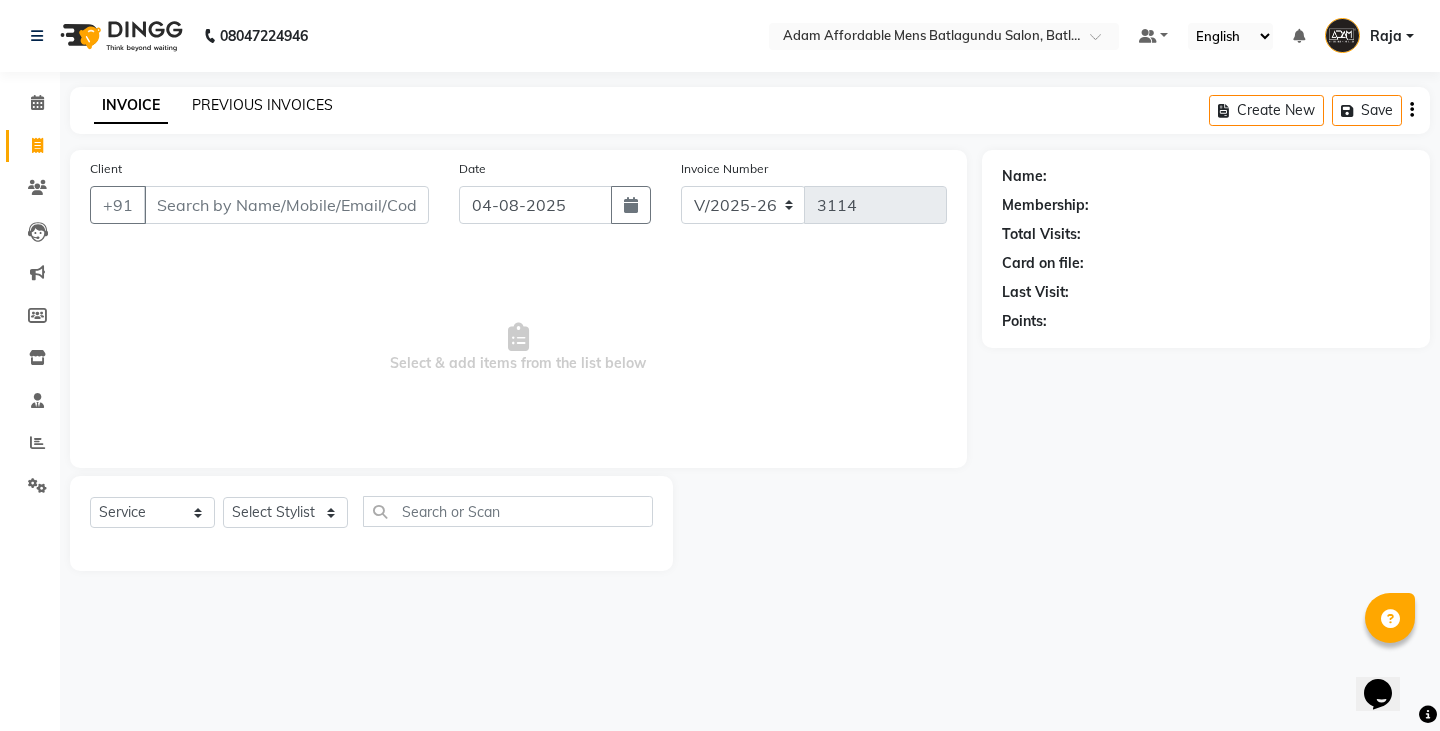 click on "PREVIOUS INVOICES" 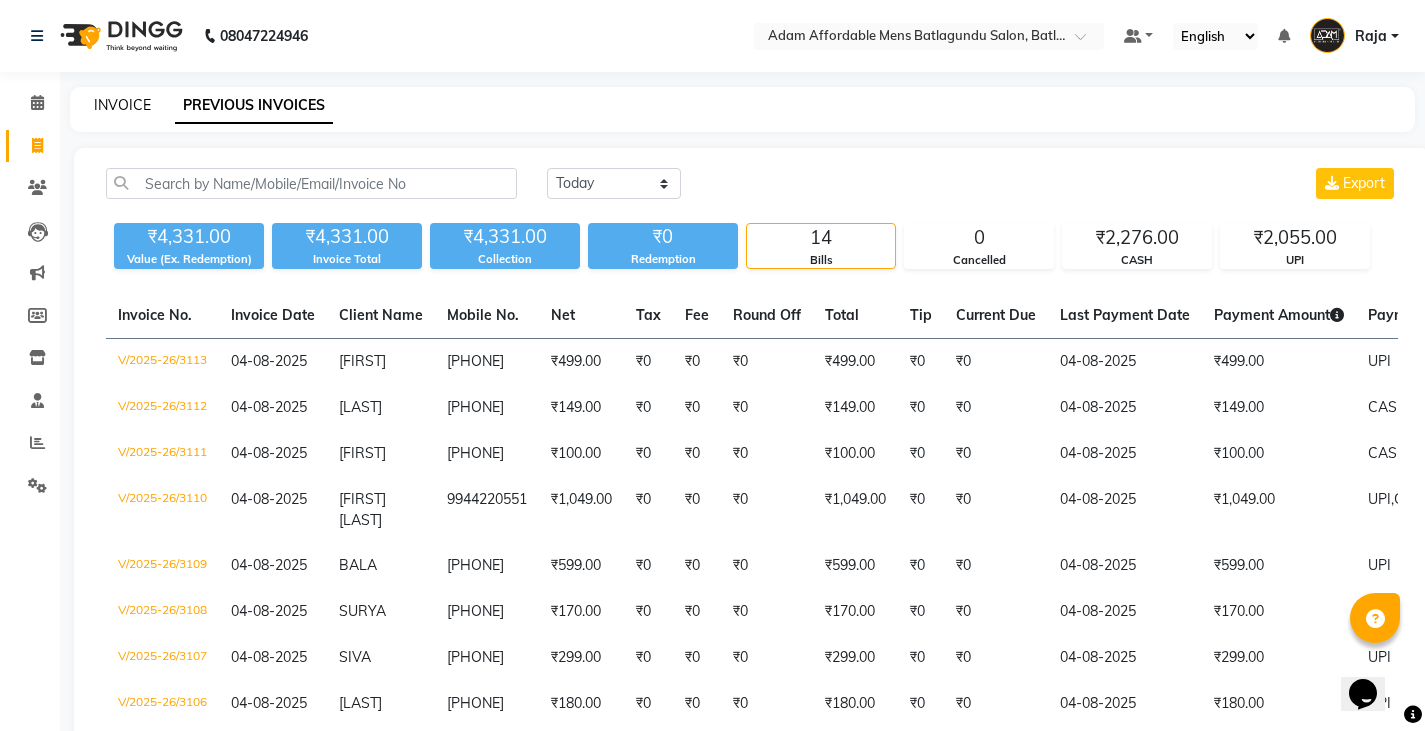 click on "INVOICE" 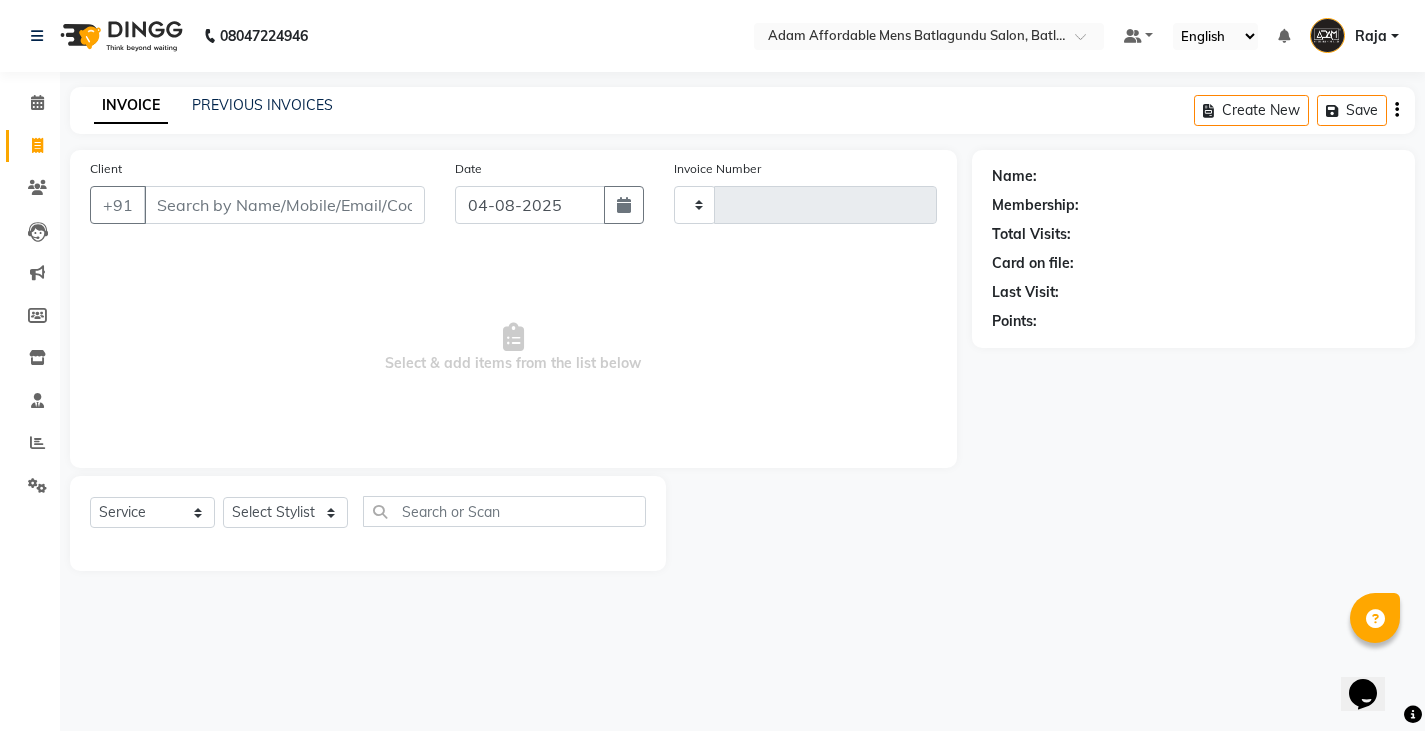 type on "3114" 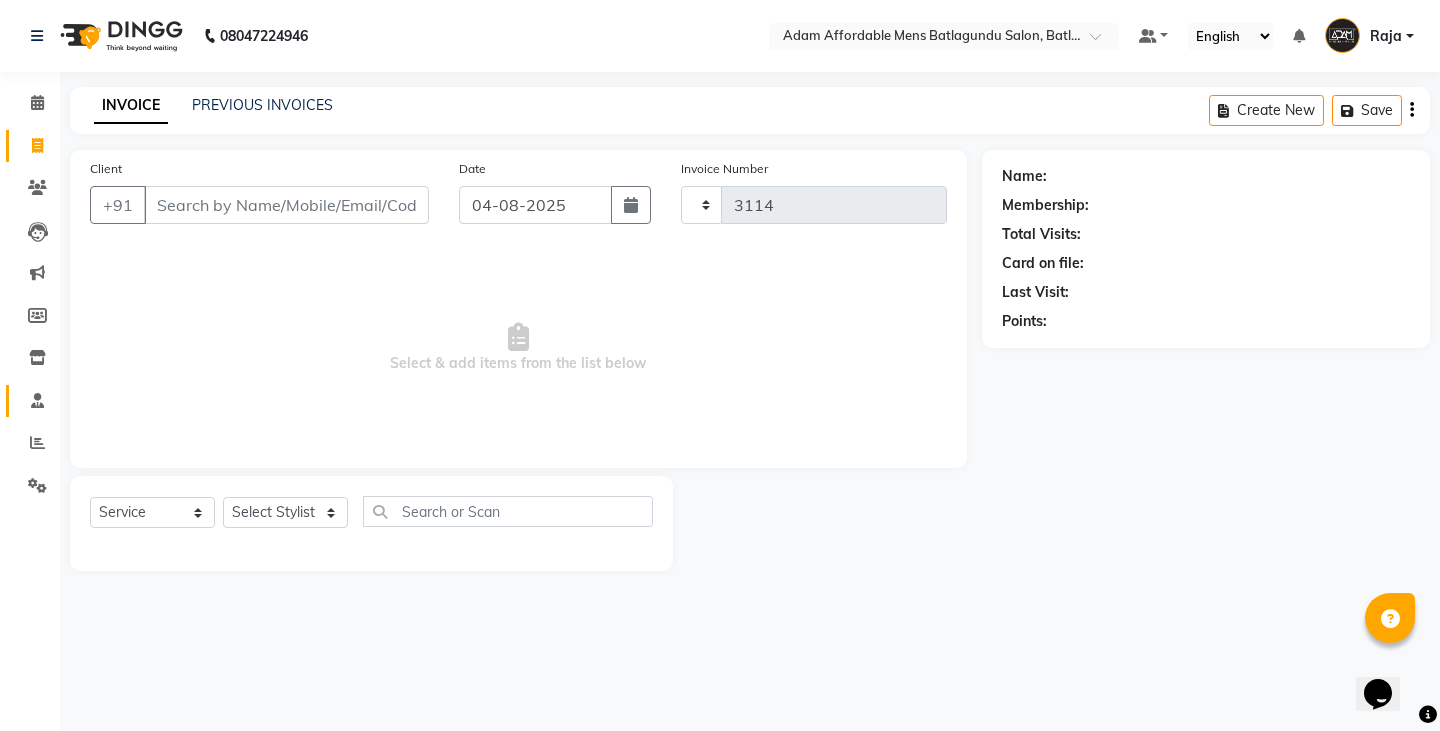 select on "8213" 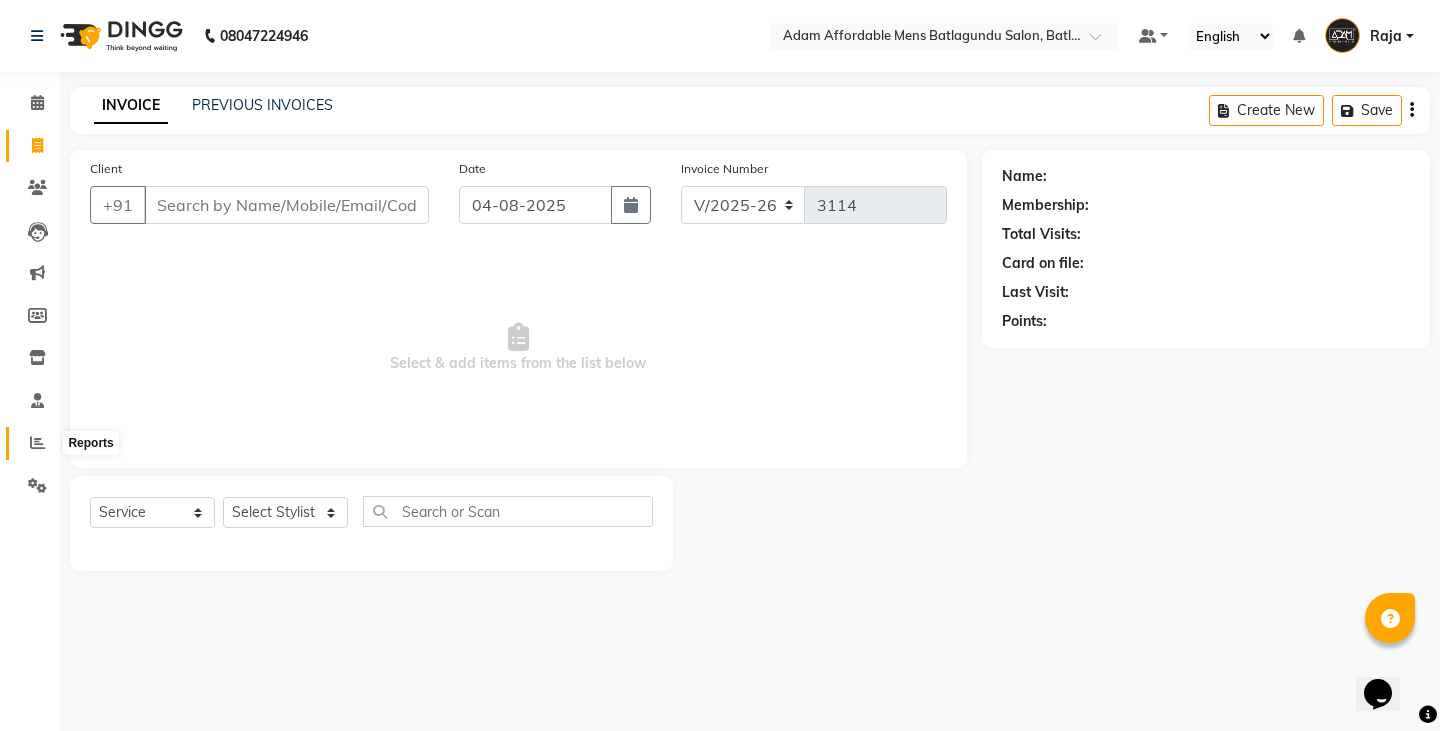 click 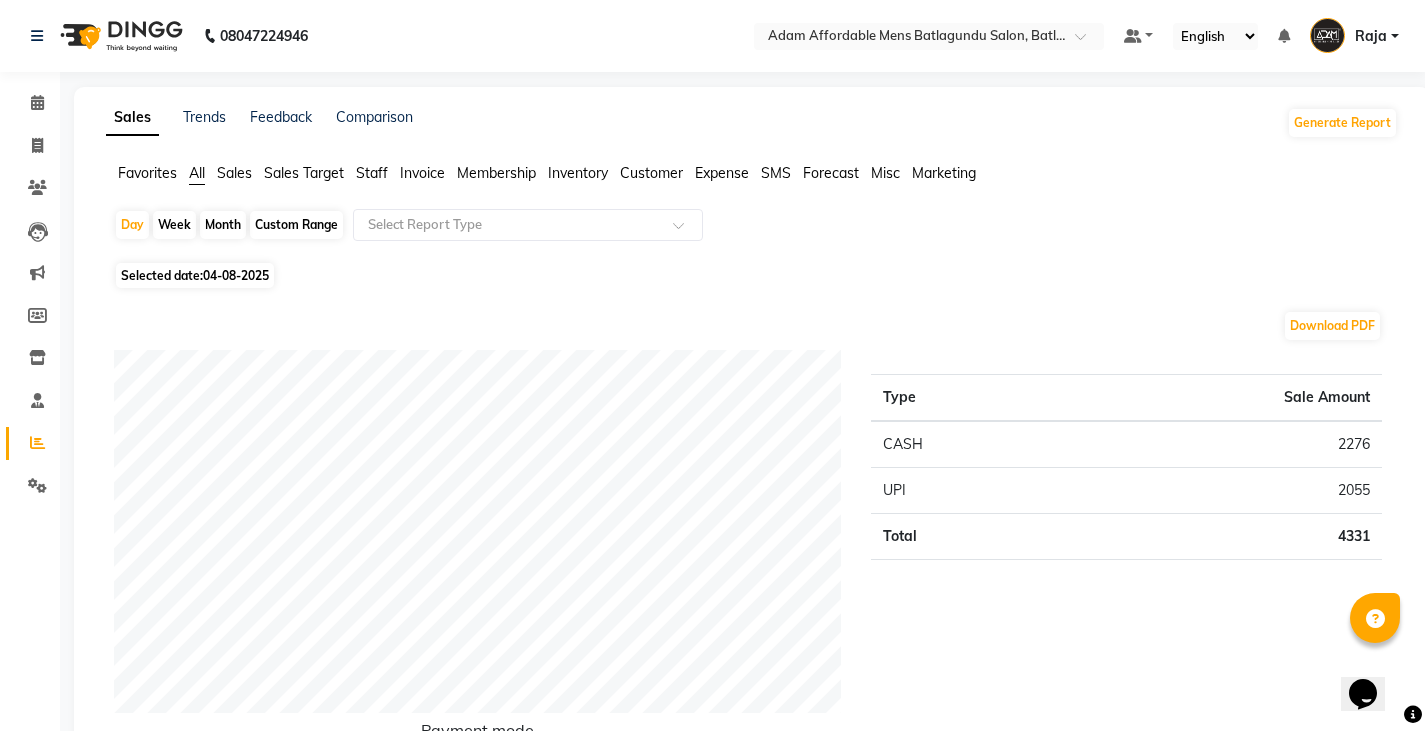 click on "Staff" 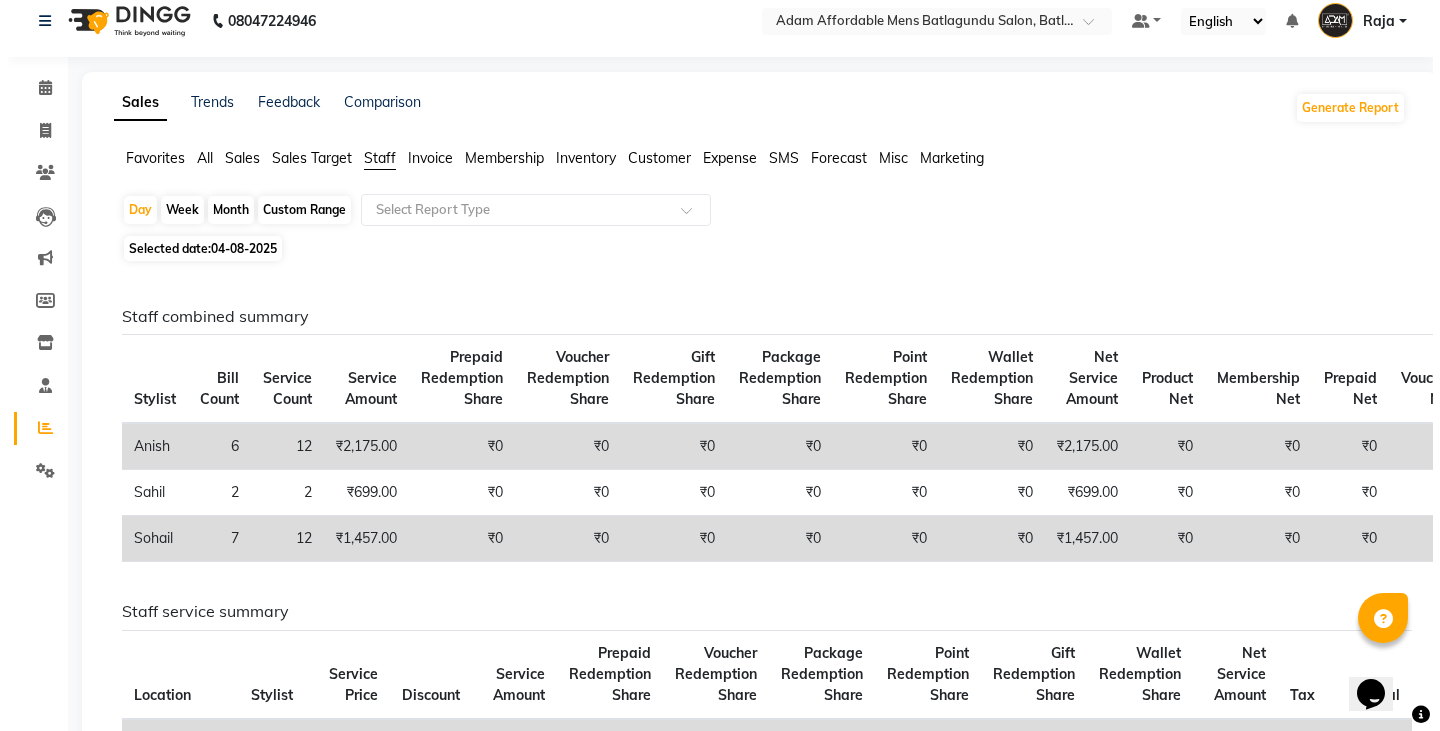 scroll, scrollTop: 0, scrollLeft: 0, axis: both 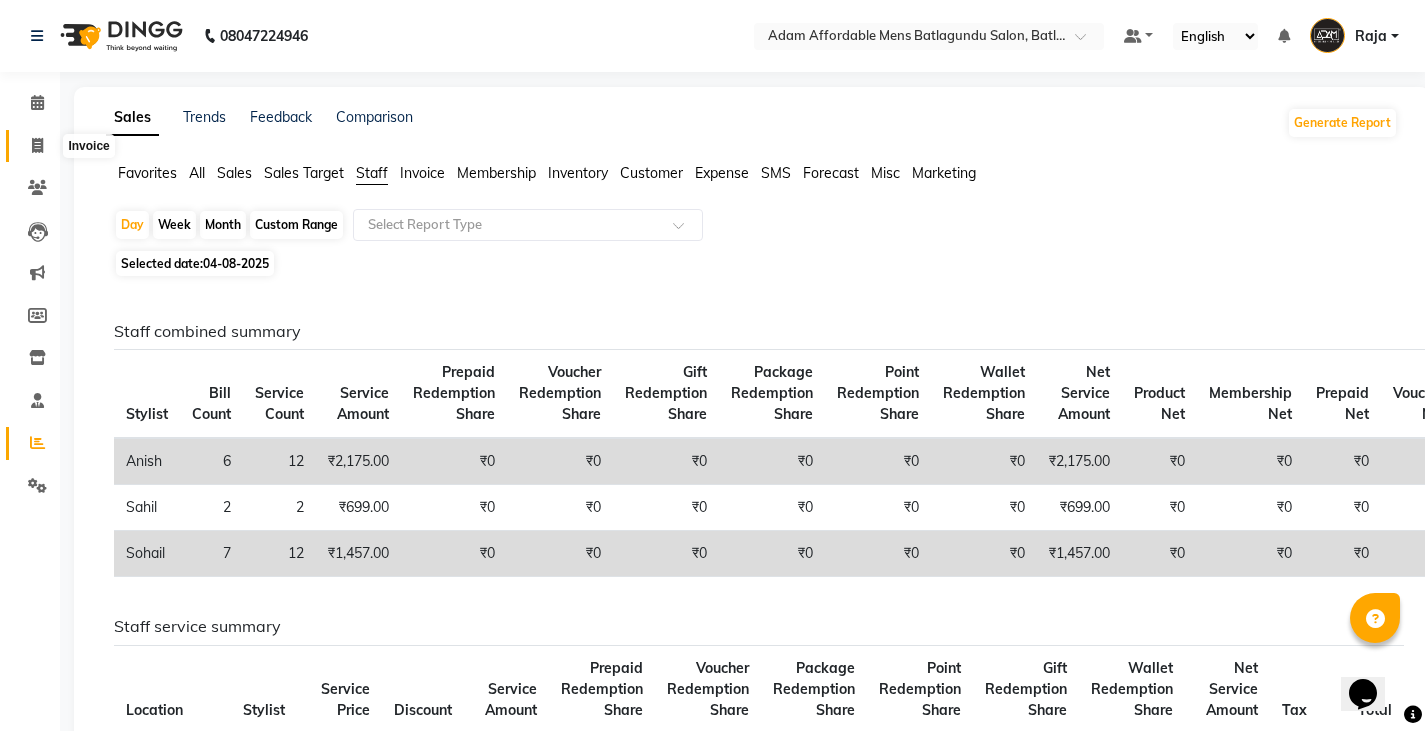 click 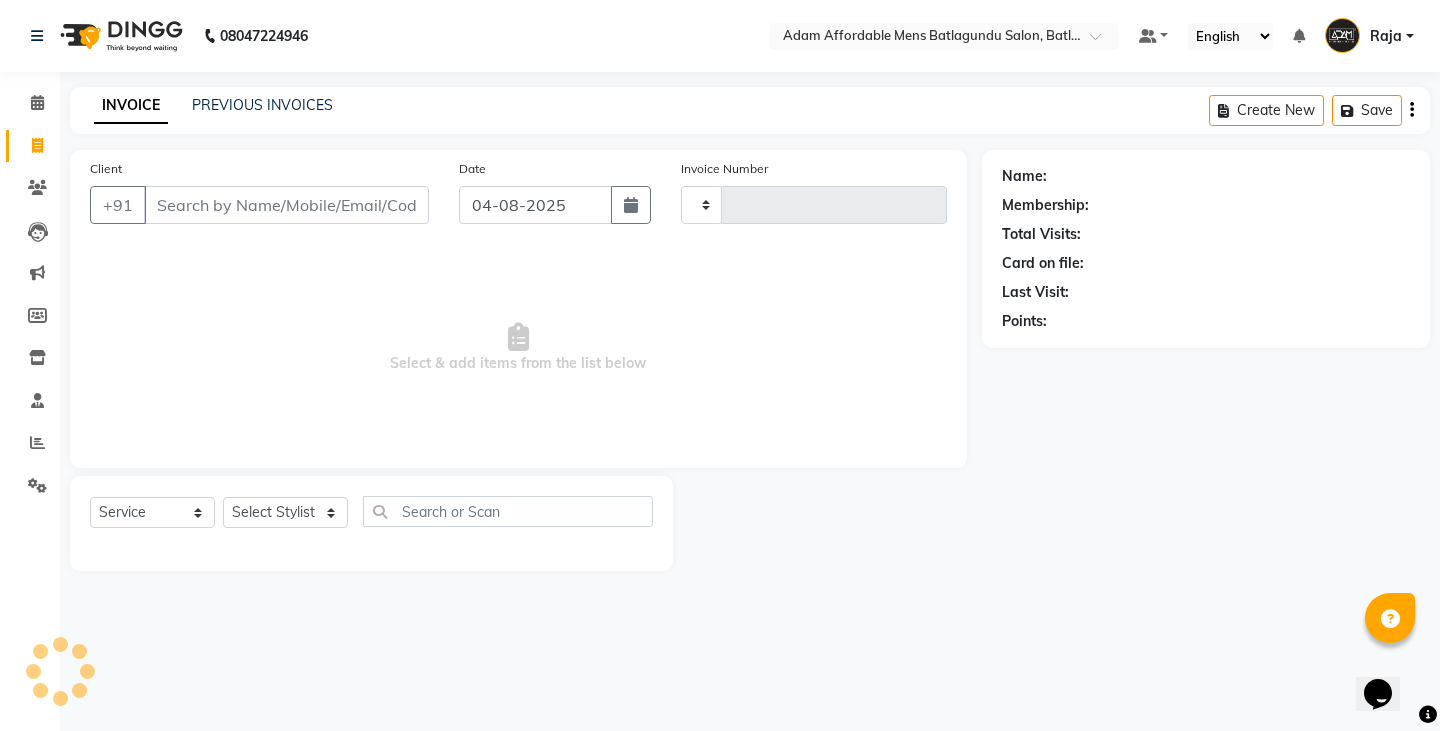 type on "3114" 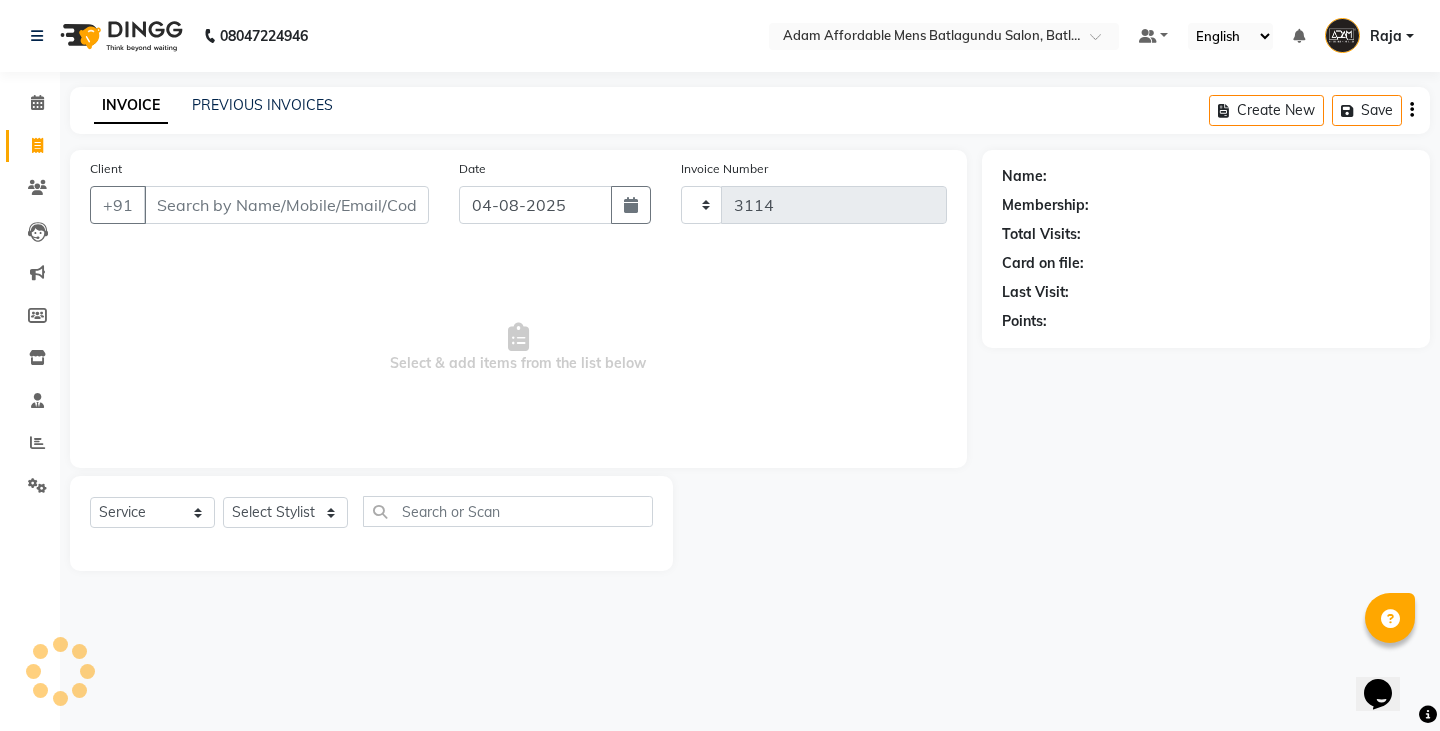 select on "8213" 